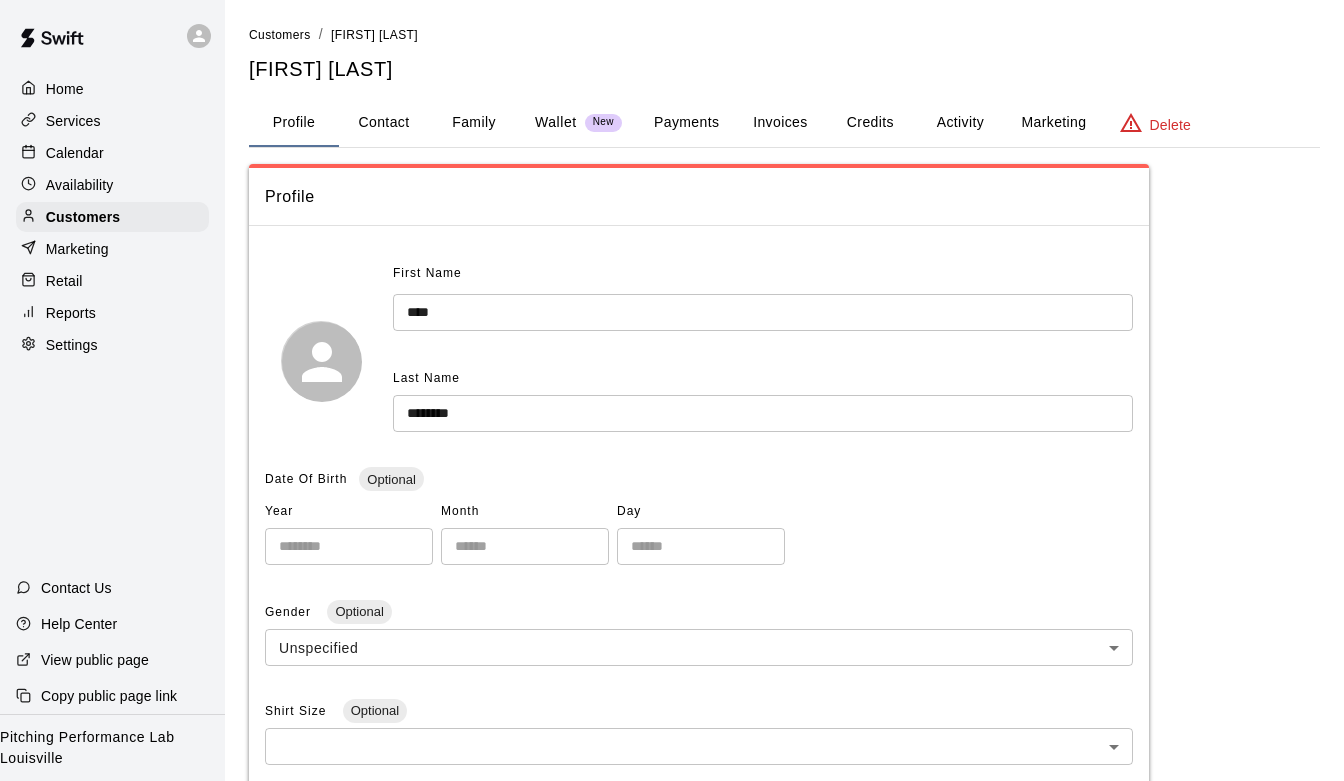 scroll, scrollTop: 0, scrollLeft: 0, axis: both 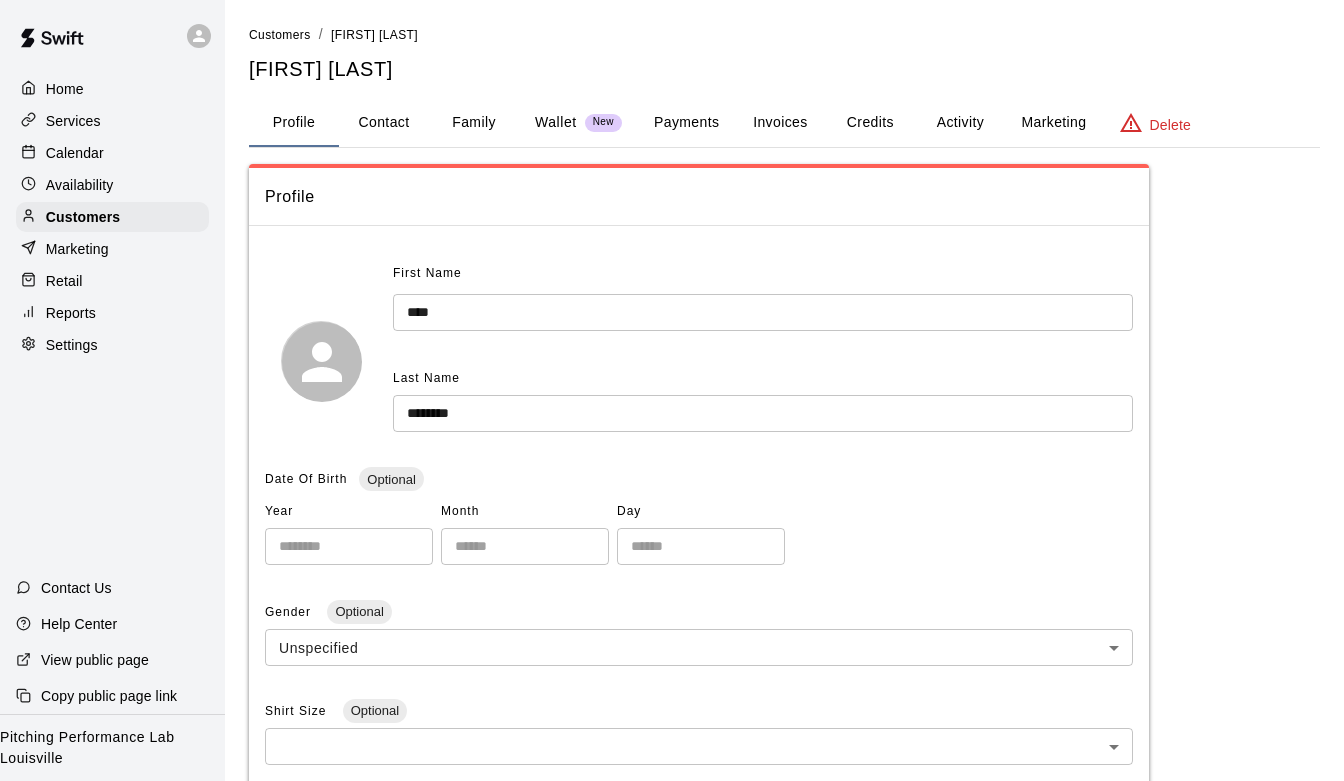 click on "Availability" at bounding box center (80, 185) 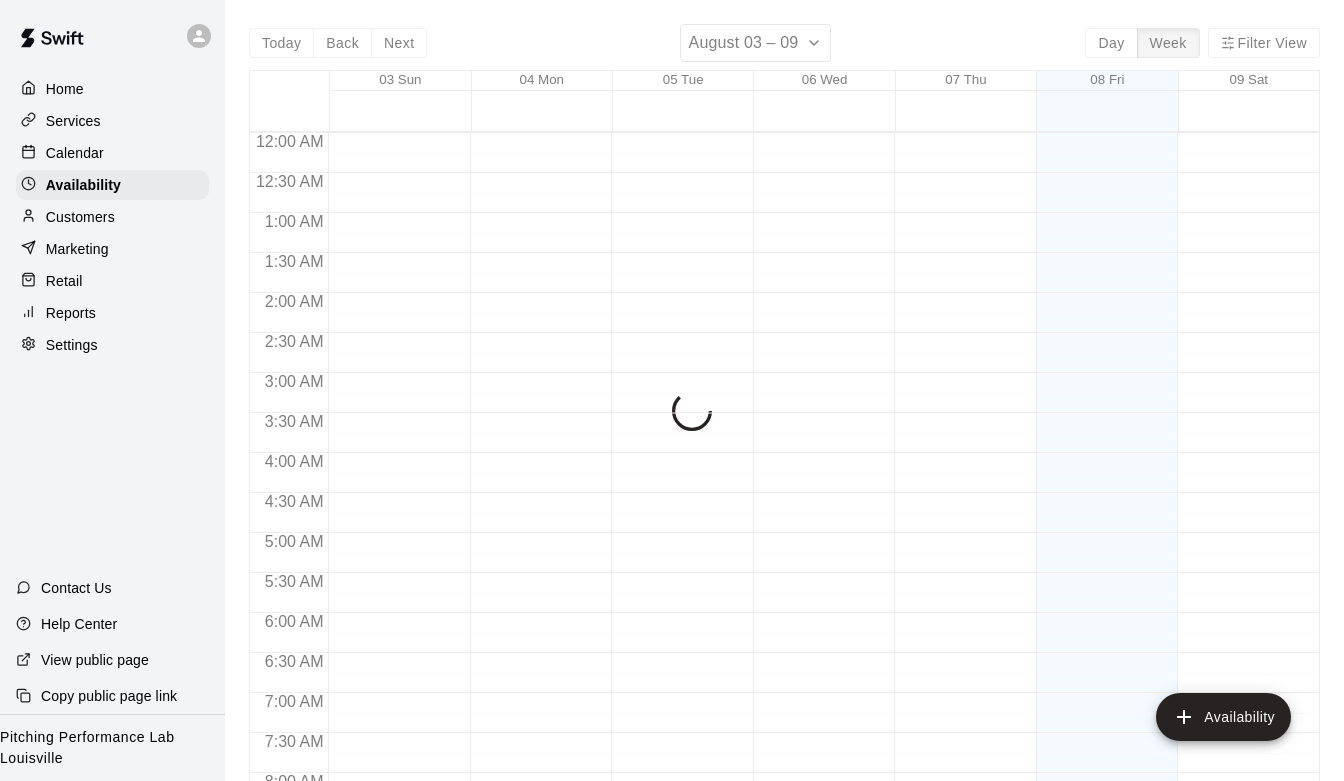 scroll, scrollTop: 755, scrollLeft: 0, axis: vertical 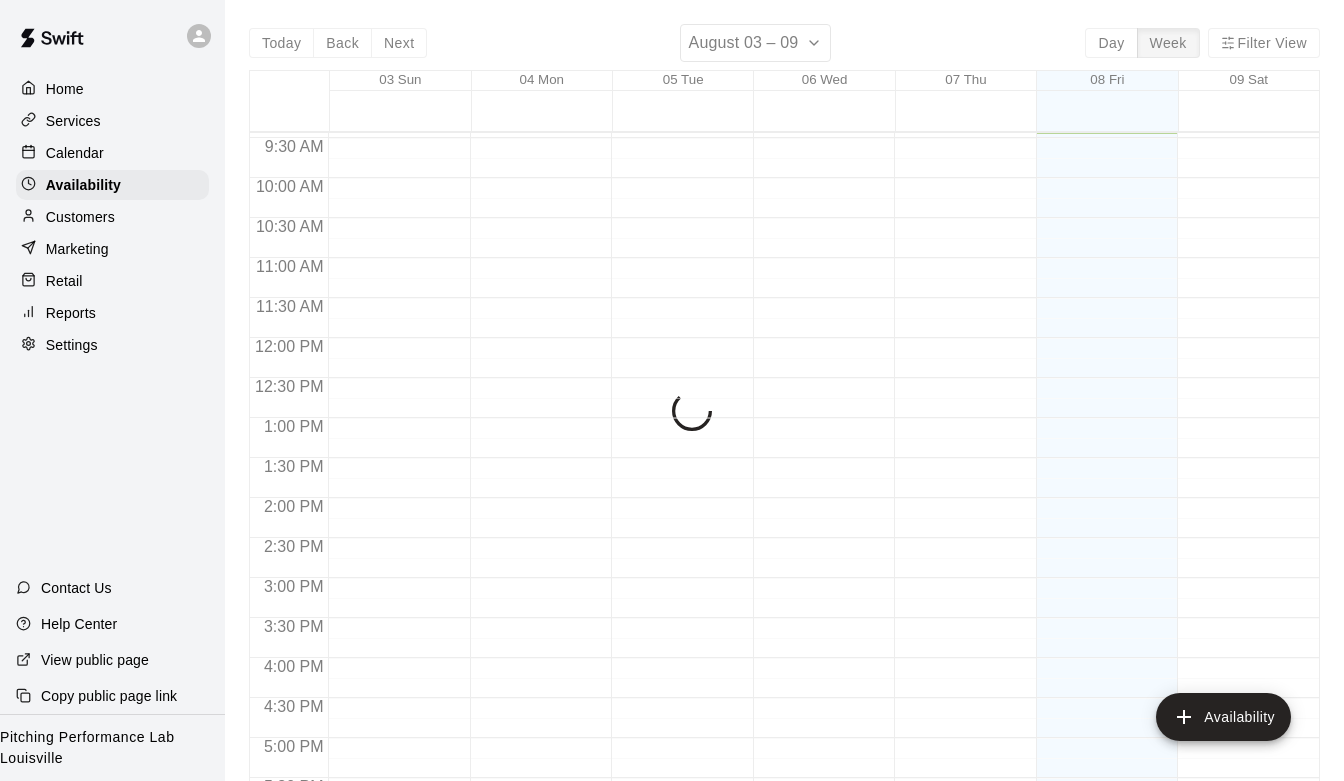 click on "Customers" at bounding box center (80, 217) 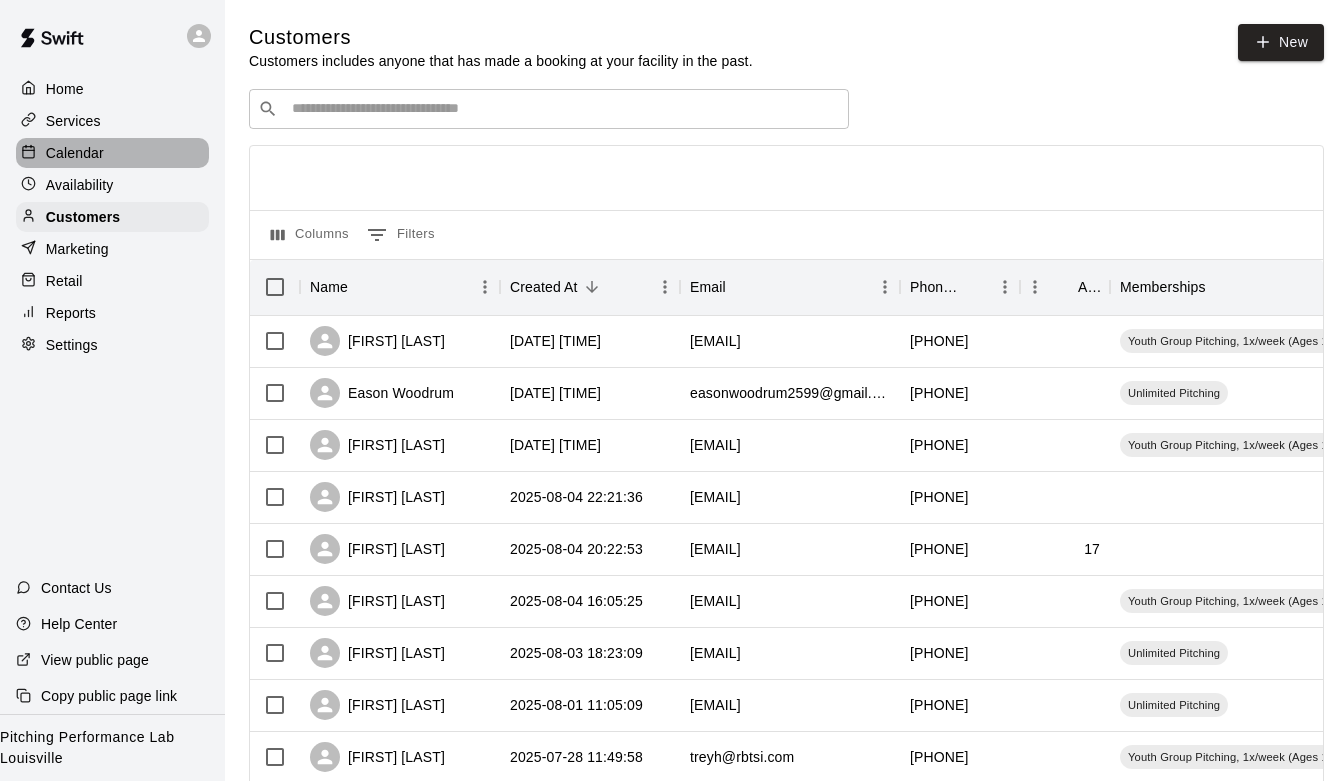 click on "Calendar" at bounding box center (75, 153) 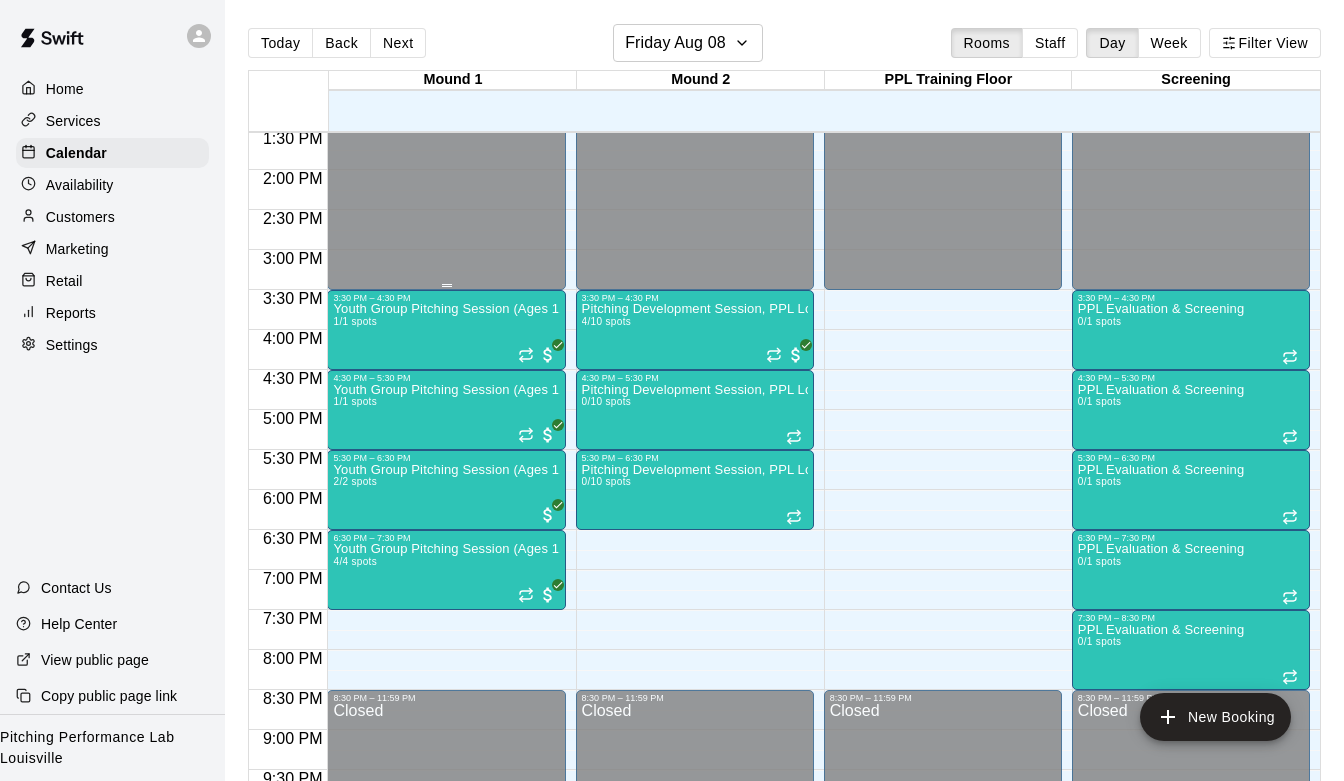 scroll, scrollTop: 1085, scrollLeft: 0, axis: vertical 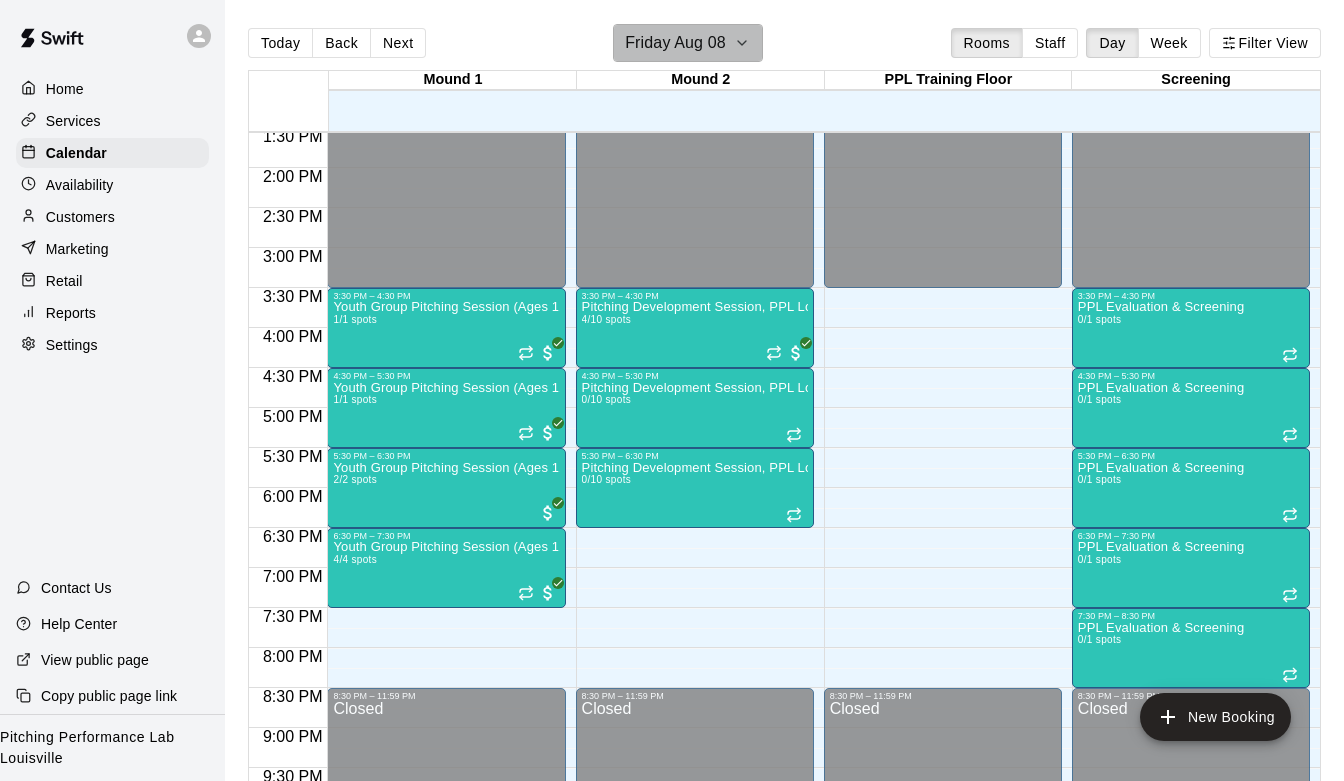 click on "Friday Aug 08" at bounding box center [675, 43] 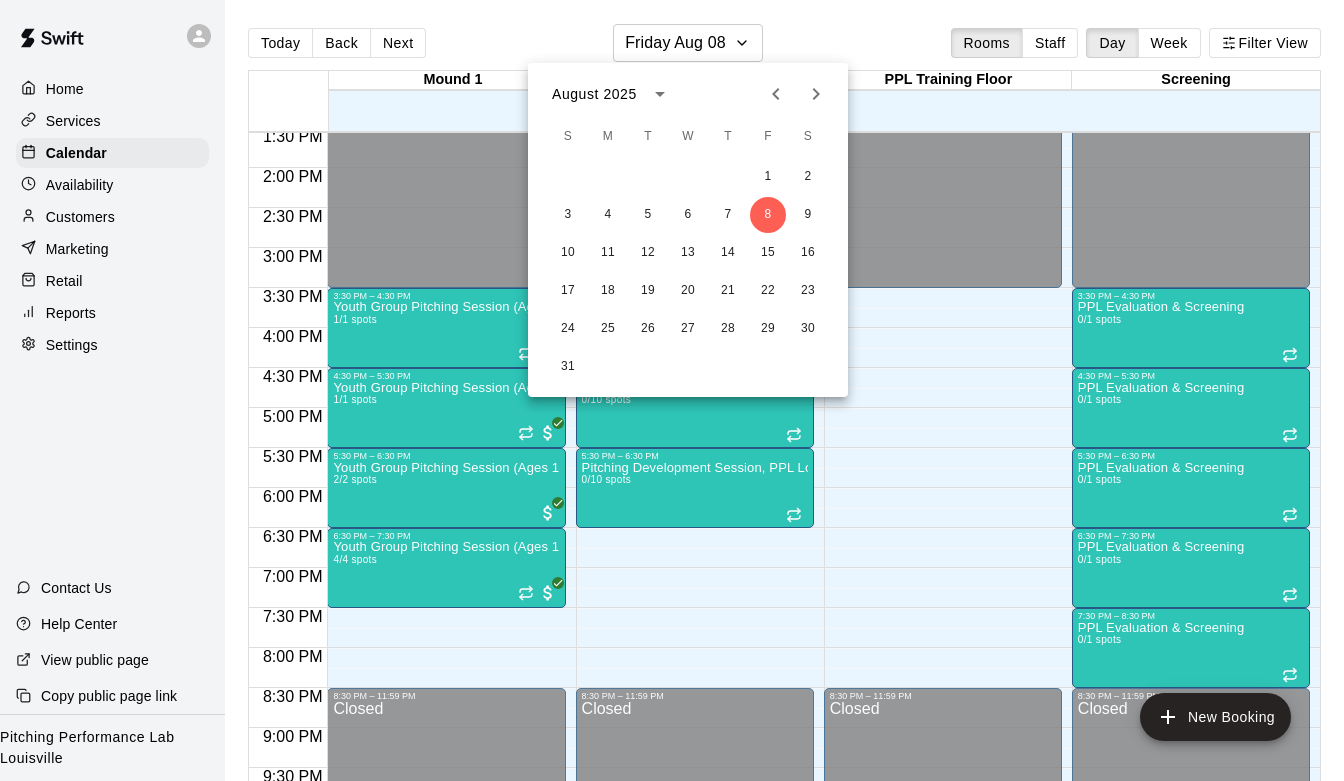 click at bounding box center [672, 390] 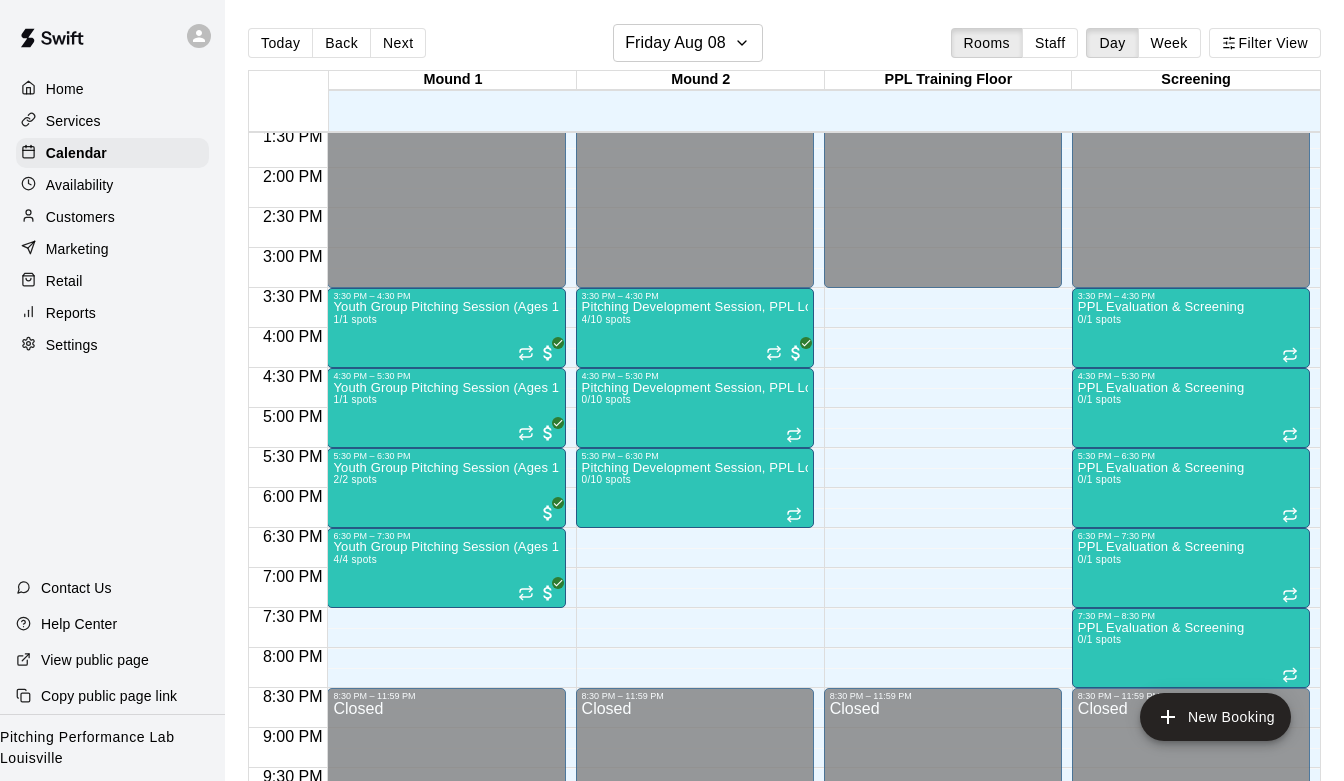 click on "Settings" at bounding box center [72, 345] 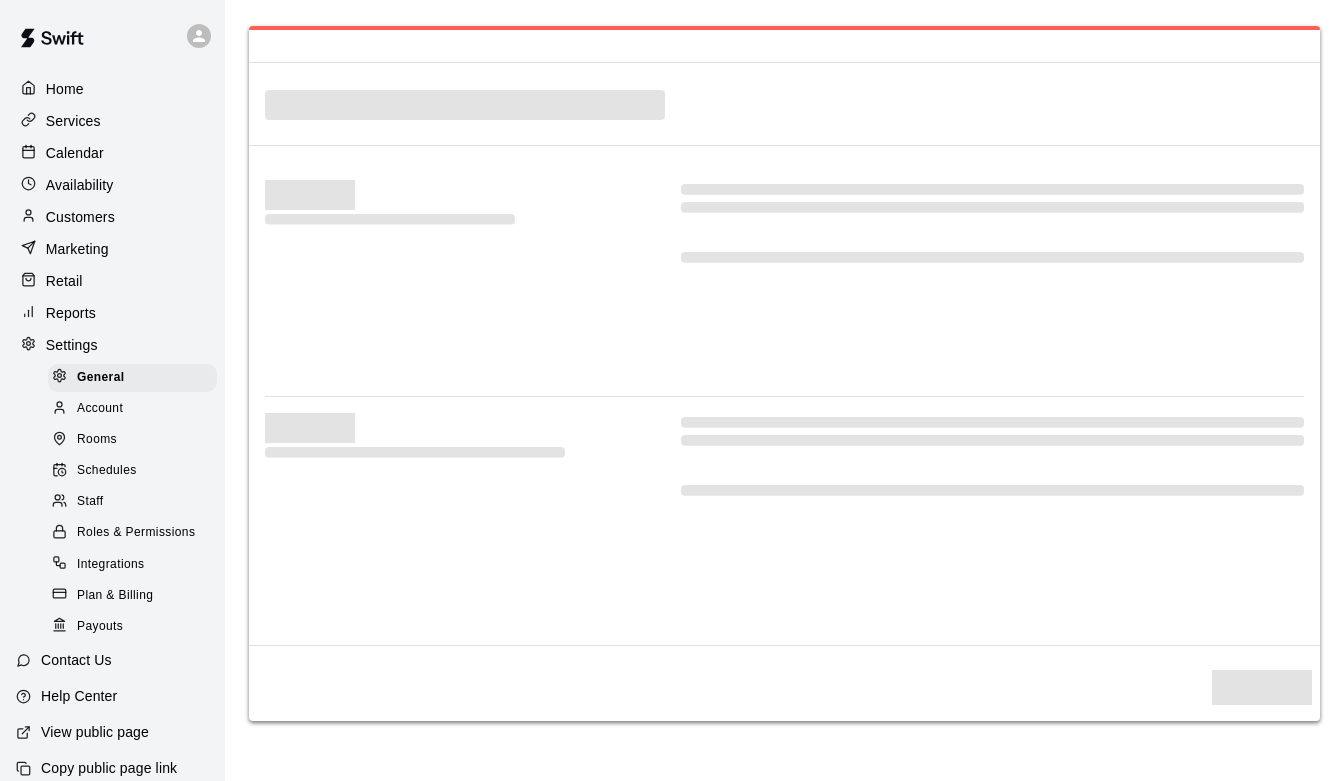 select on "**" 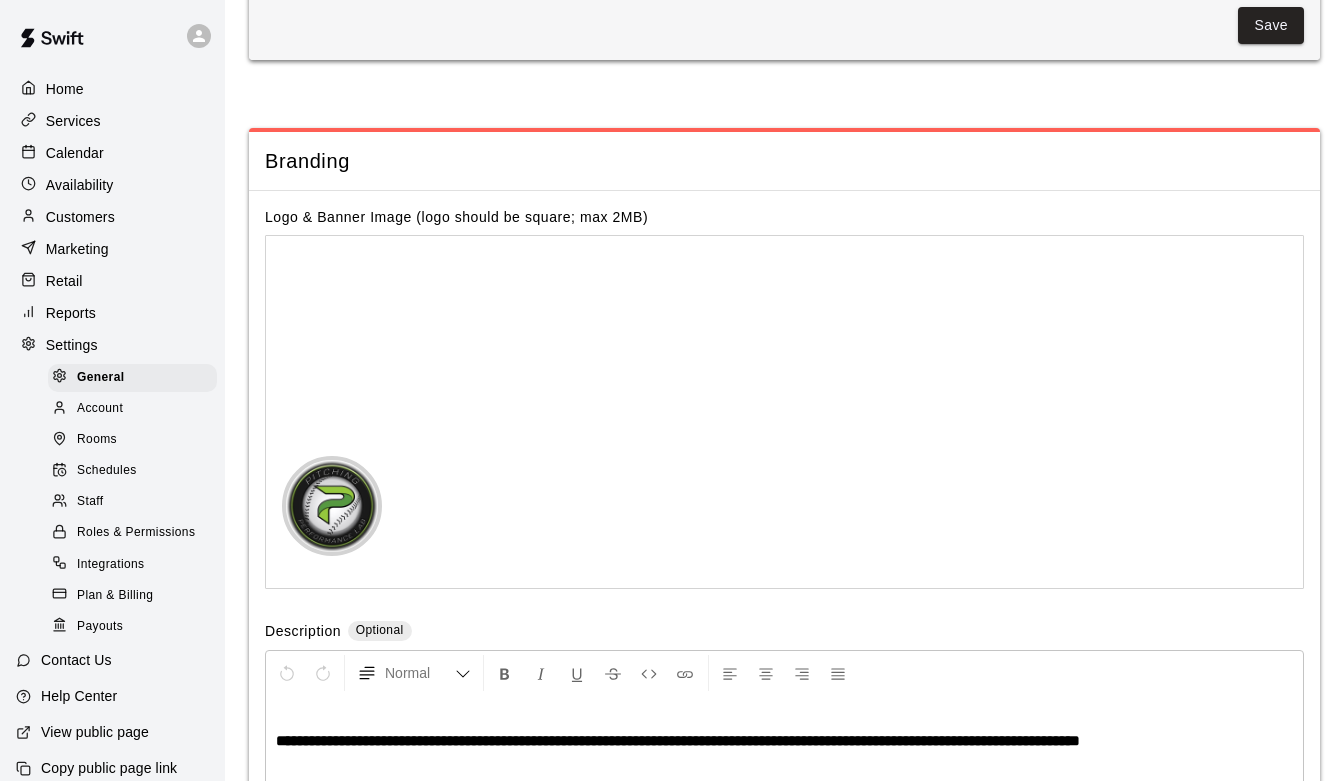 scroll, scrollTop: 4022, scrollLeft: 0, axis: vertical 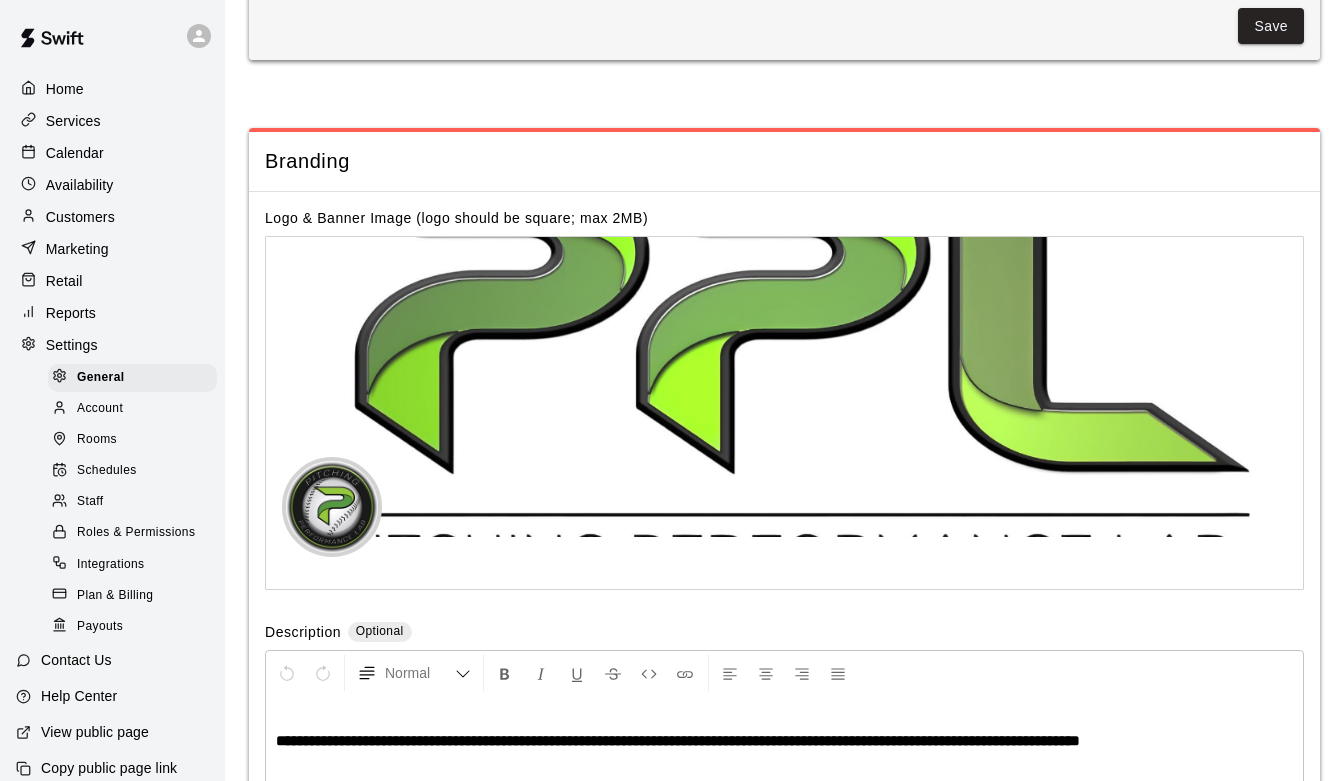 click on "Plan & Billing" at bounding box center [115, 596] 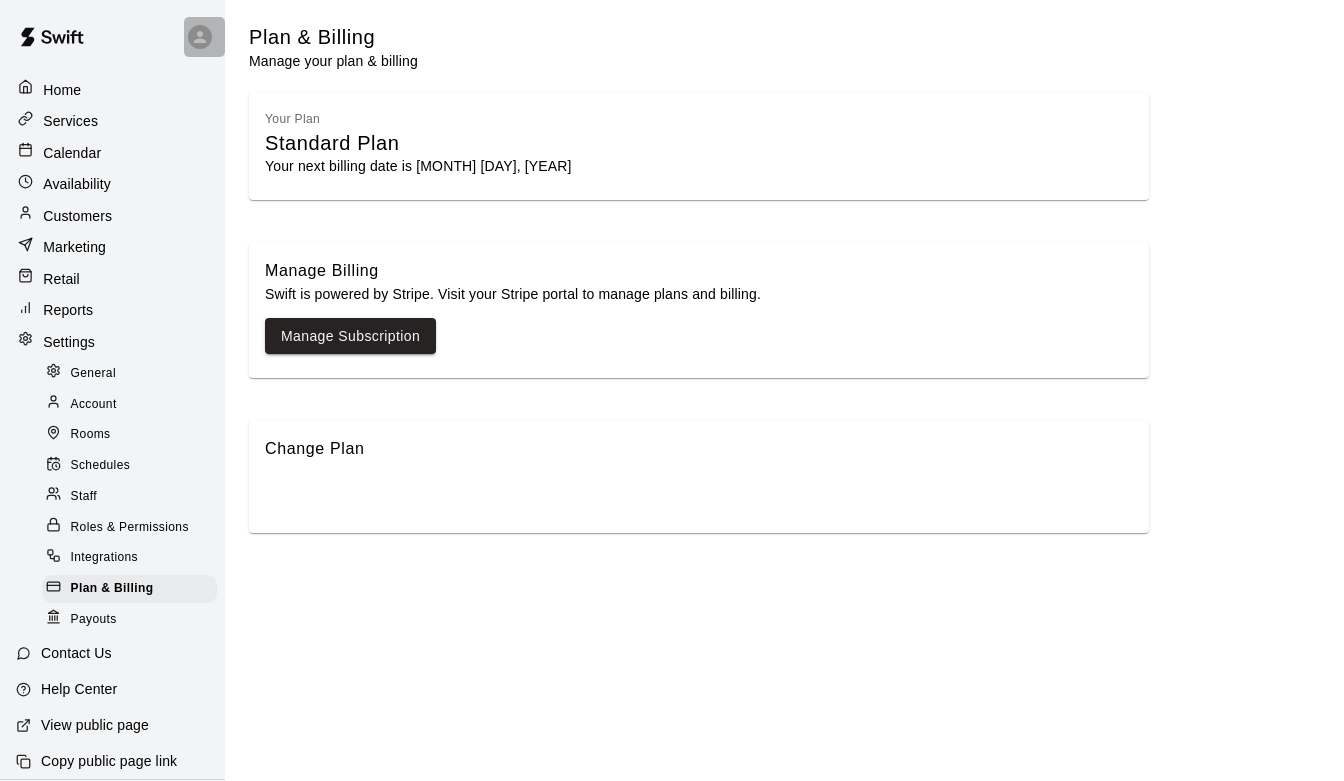 click 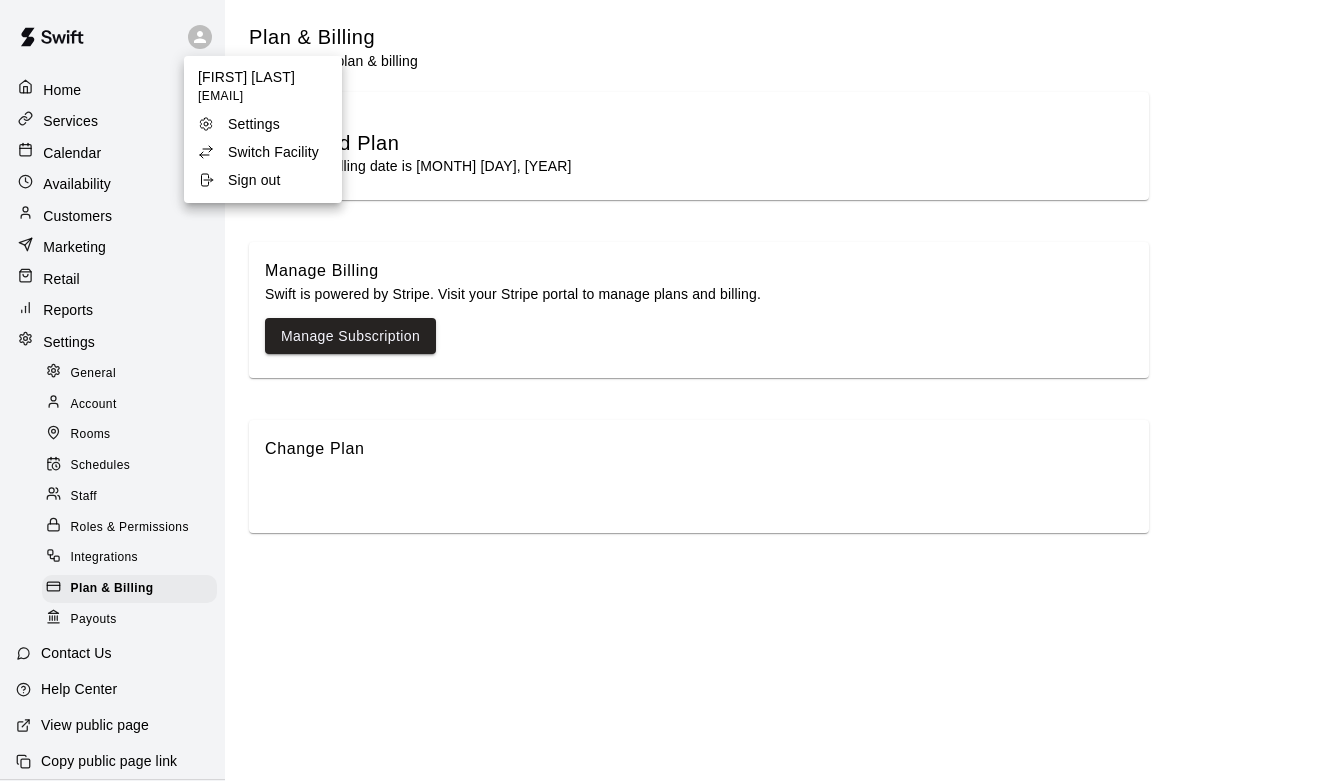 click on "Switch Facility" at bounding box center [263, 152] 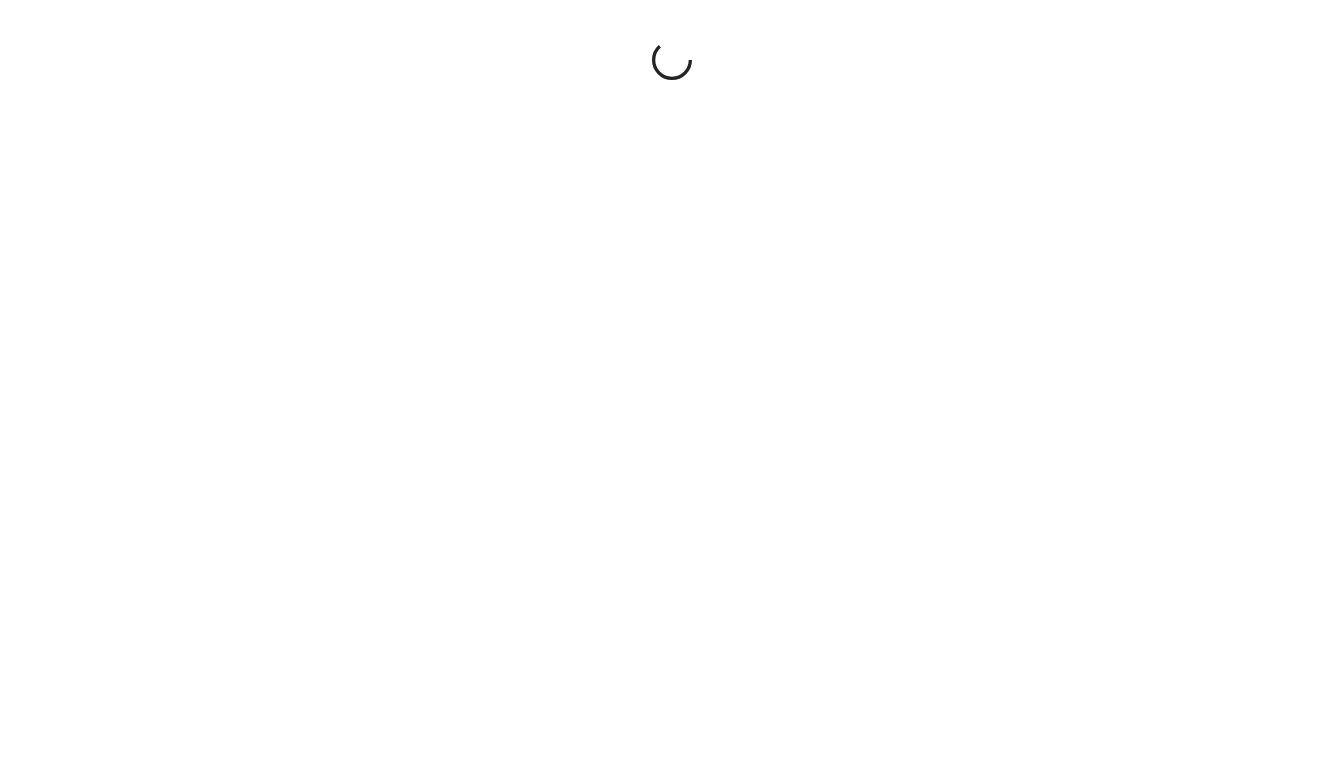 scroll, scrollTop: 0, scrollLeft: 0, axis: both 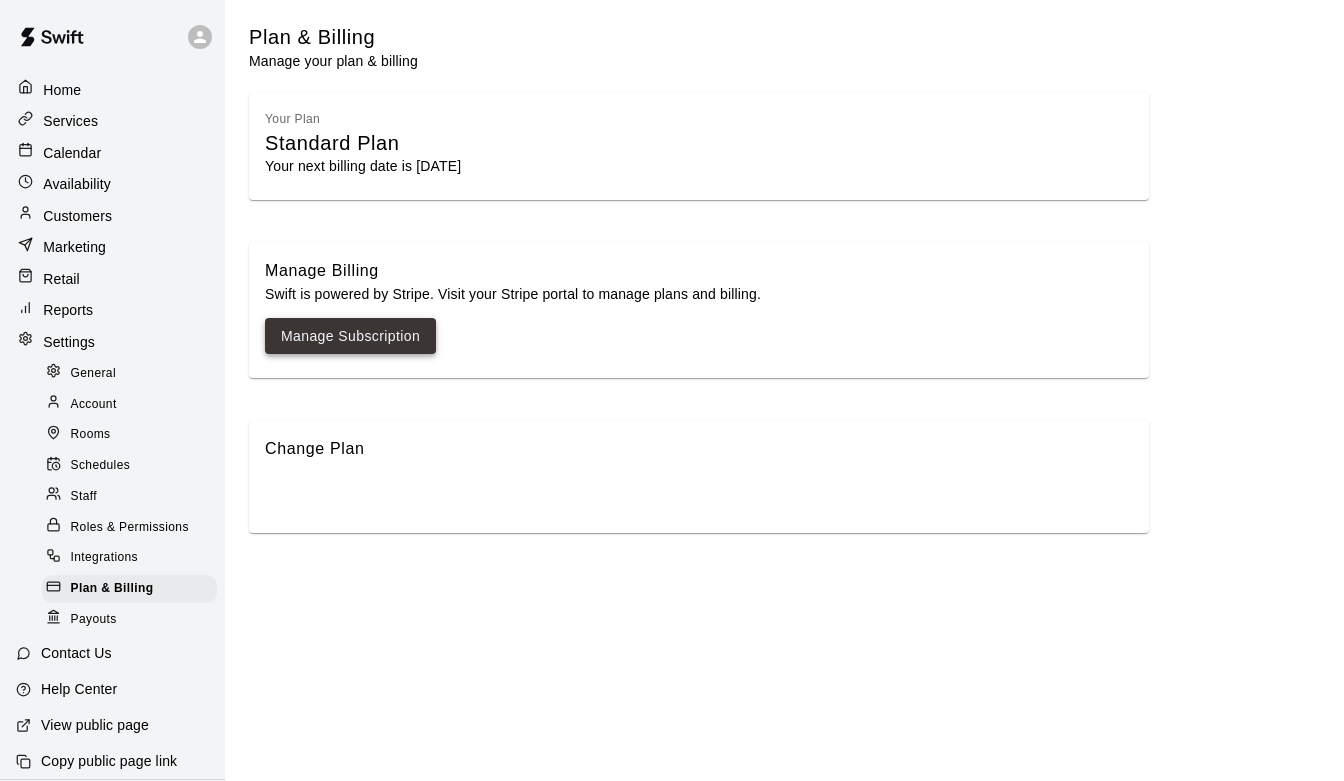click on "Manage Subscription" at bounding box center [350, 336] 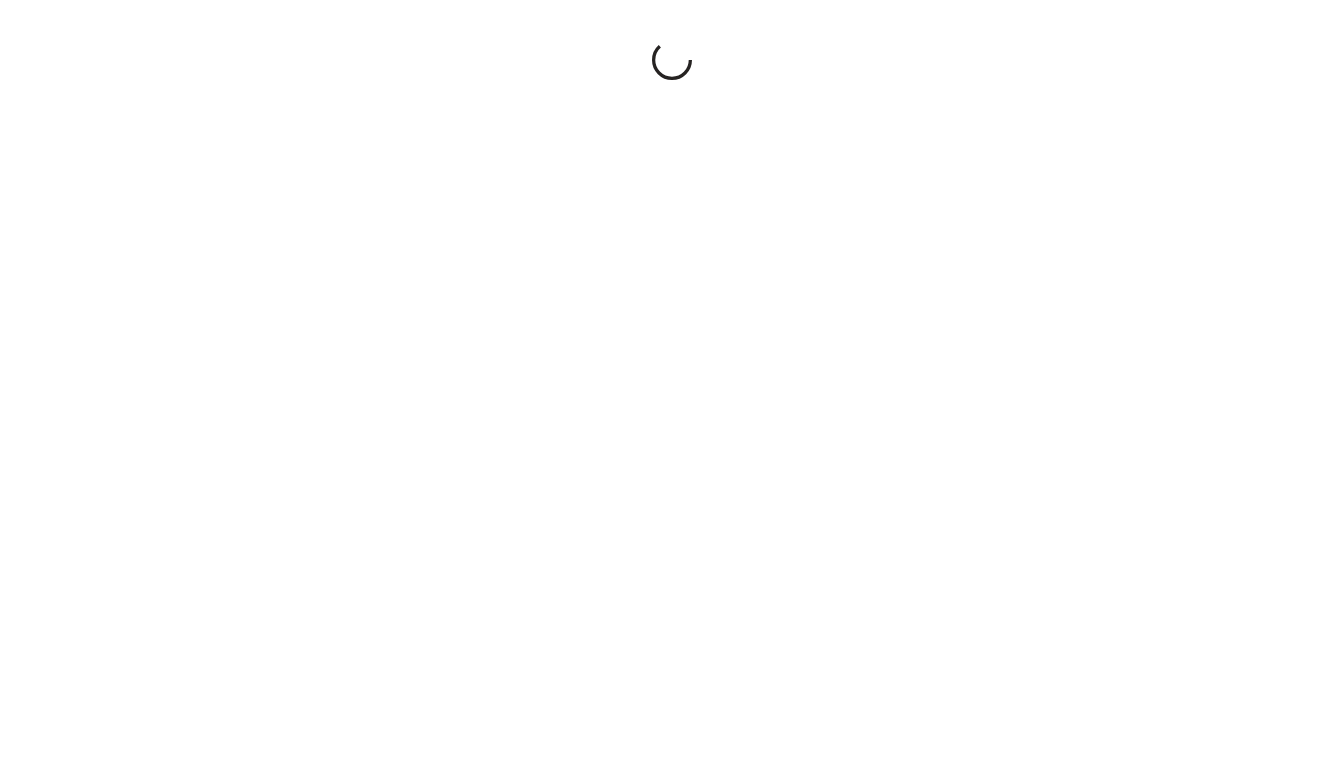 scroll, scrollTop: 0, scrollLeft: 0, axis: both 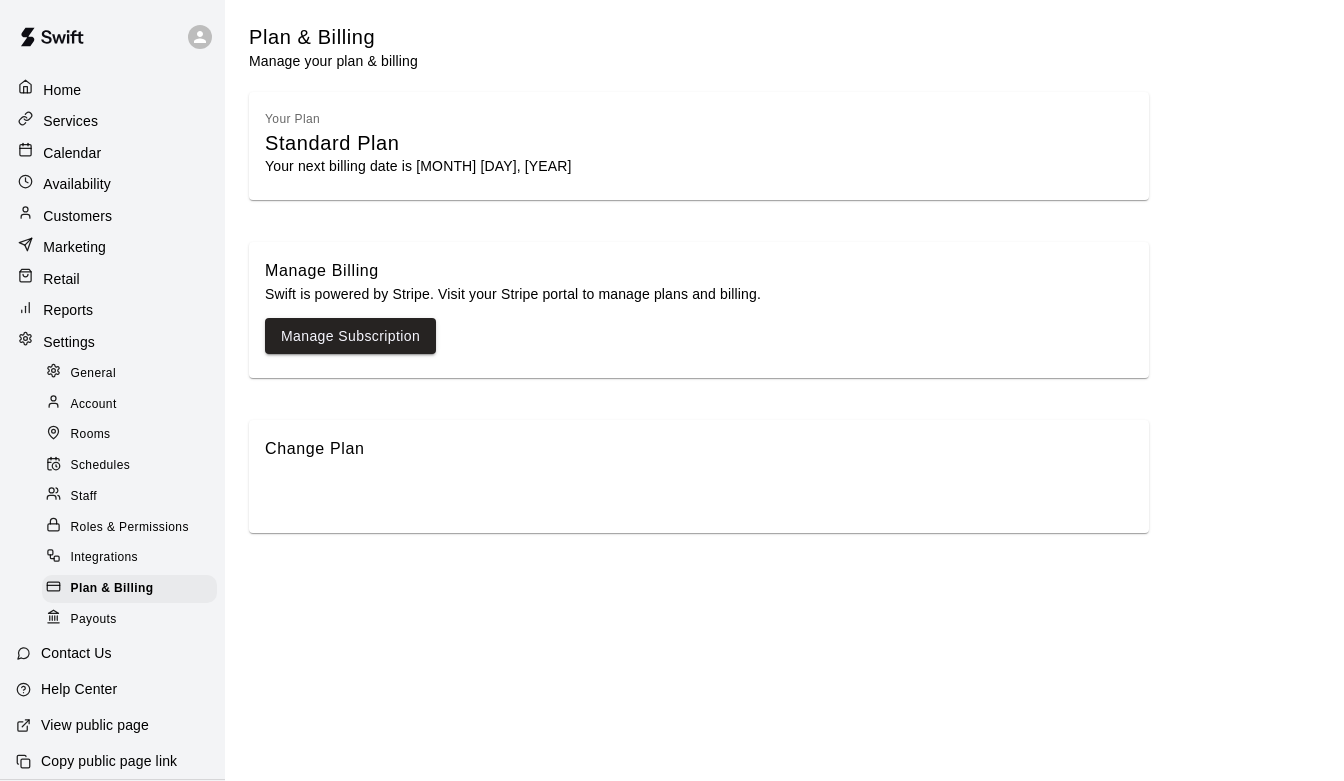 click on "Customers" at bounding box center [112, 215] 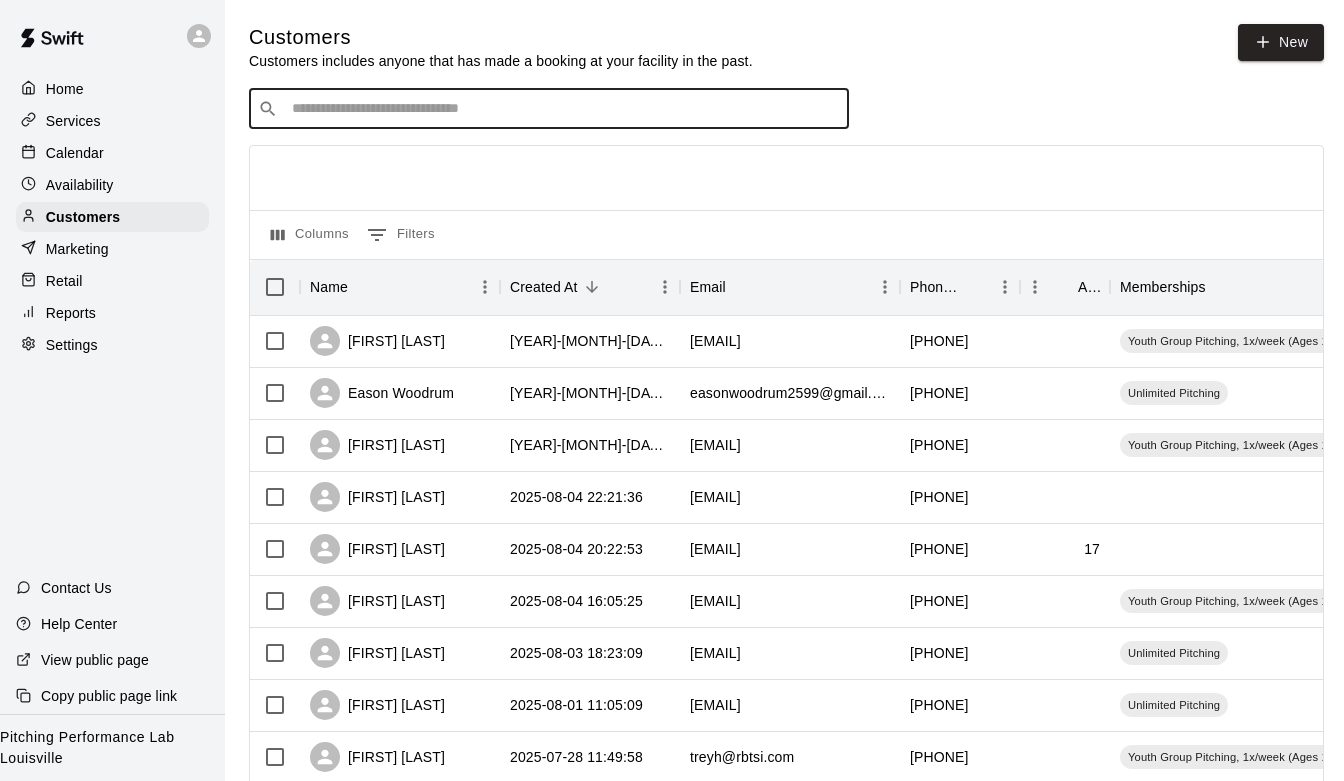 click at bounding box center (563, 109) 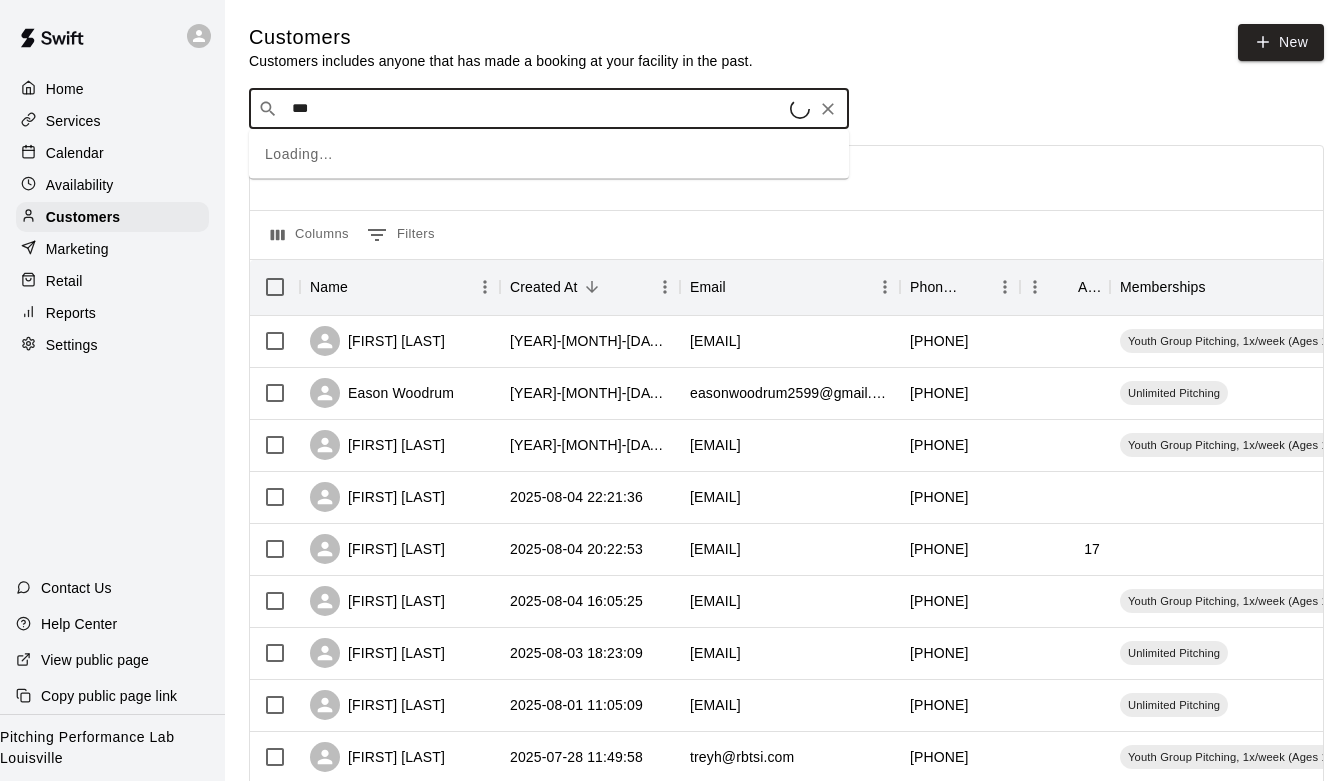 type on "****" 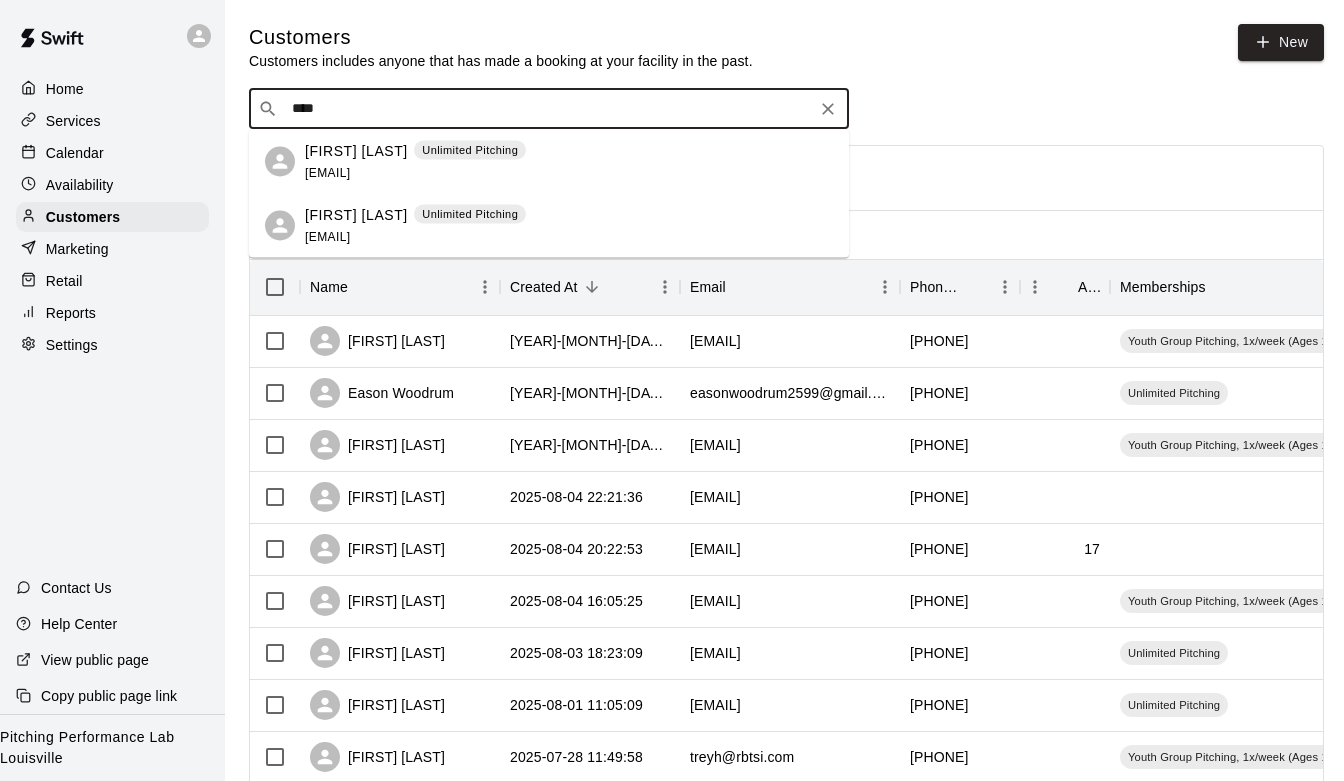click on "[FIRST] [LAST]" at bounding box center [356, 150] 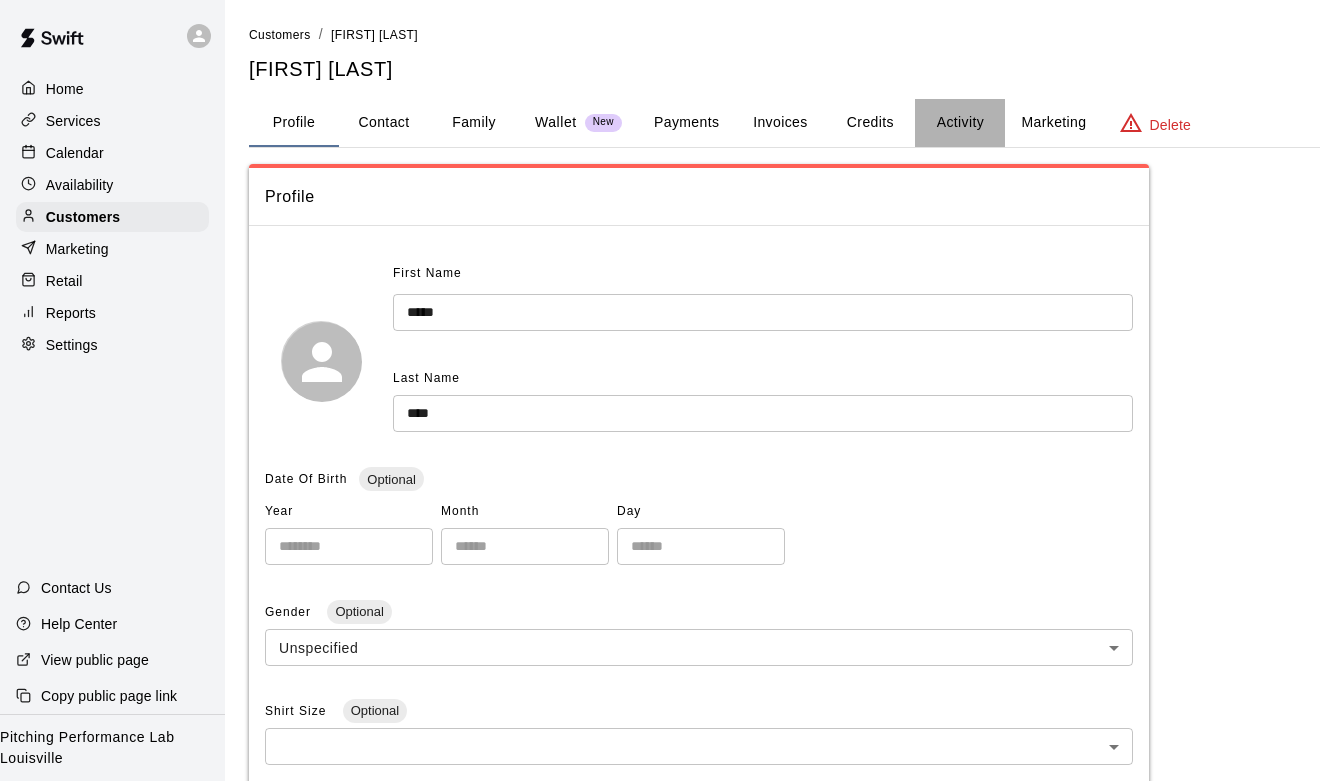 click on "Activity" at bounding box center [960, 123] 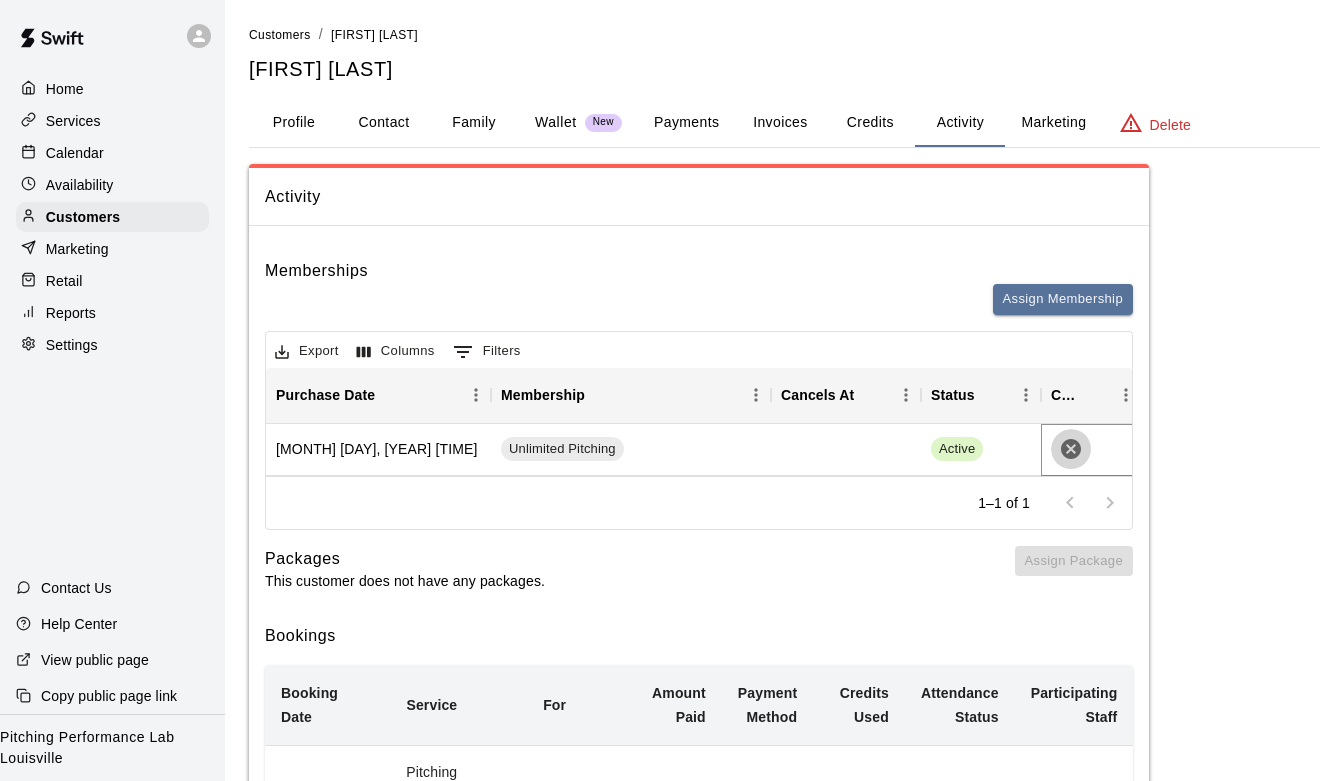 click 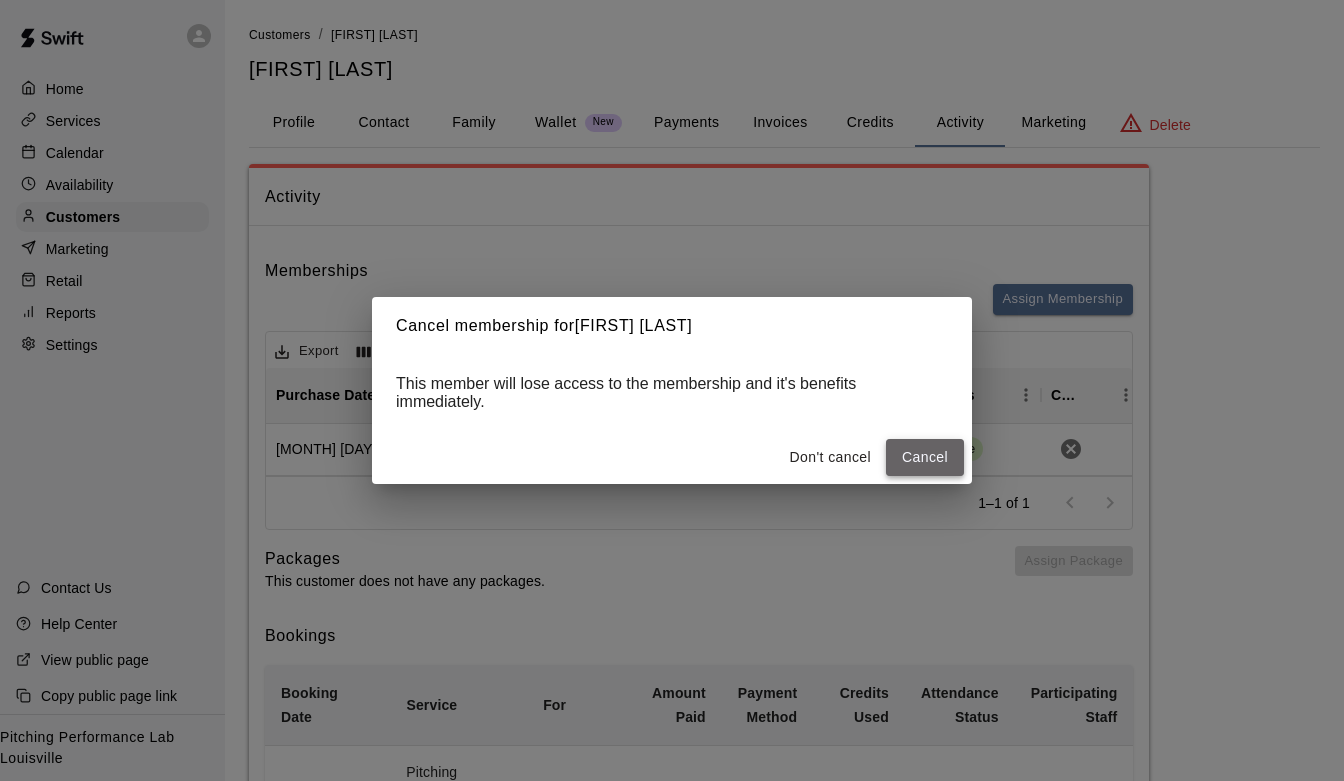 click on "Cancel" at bounding box center (925, 457) 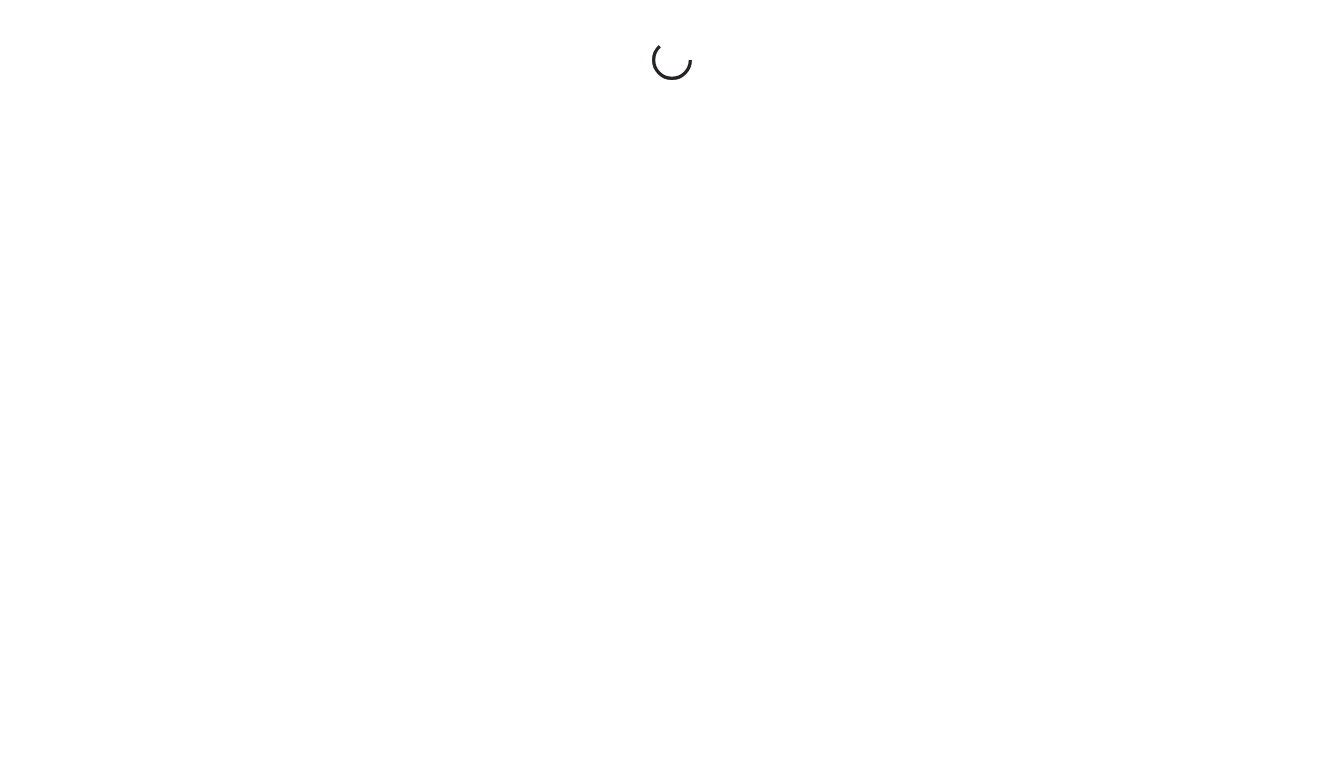 scroll, scrollTop: 0, scrollLeft: 0, axis: both 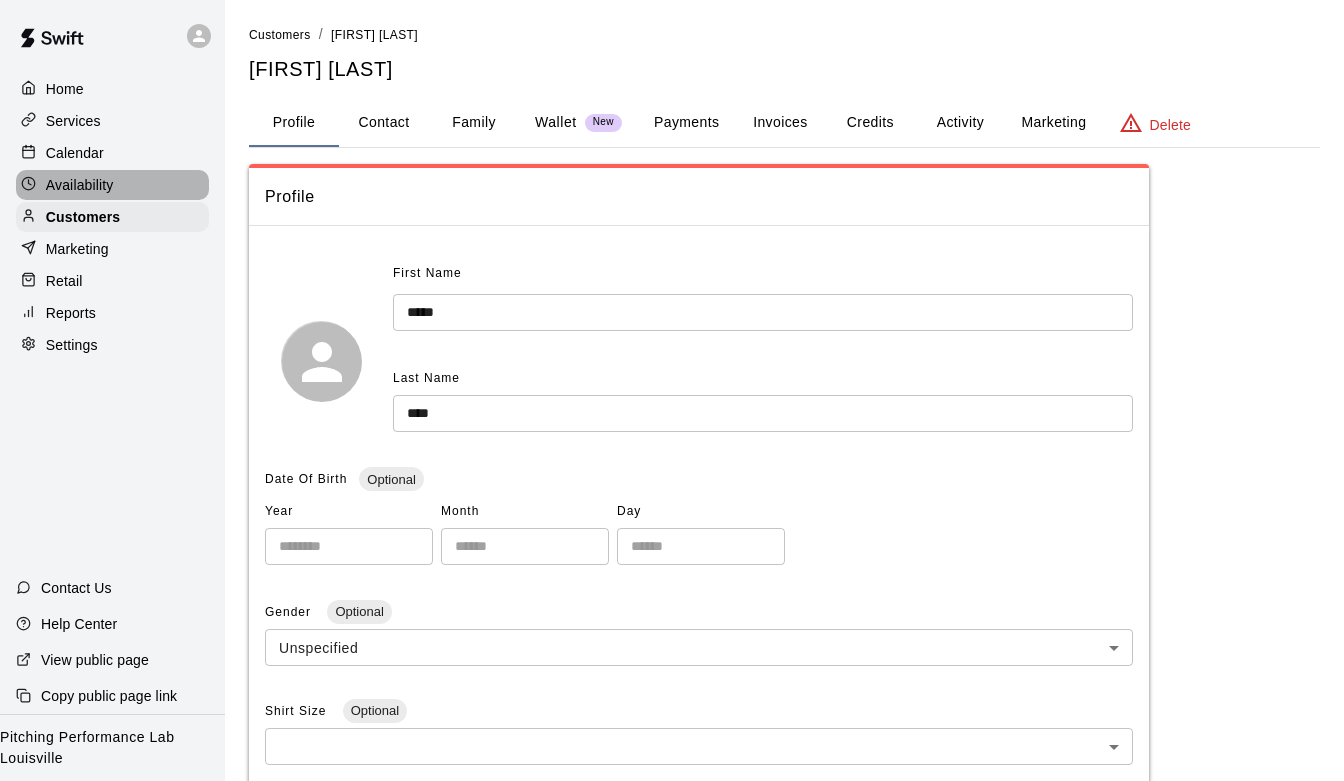 click on "Availability" at bounding box center (112, 185) 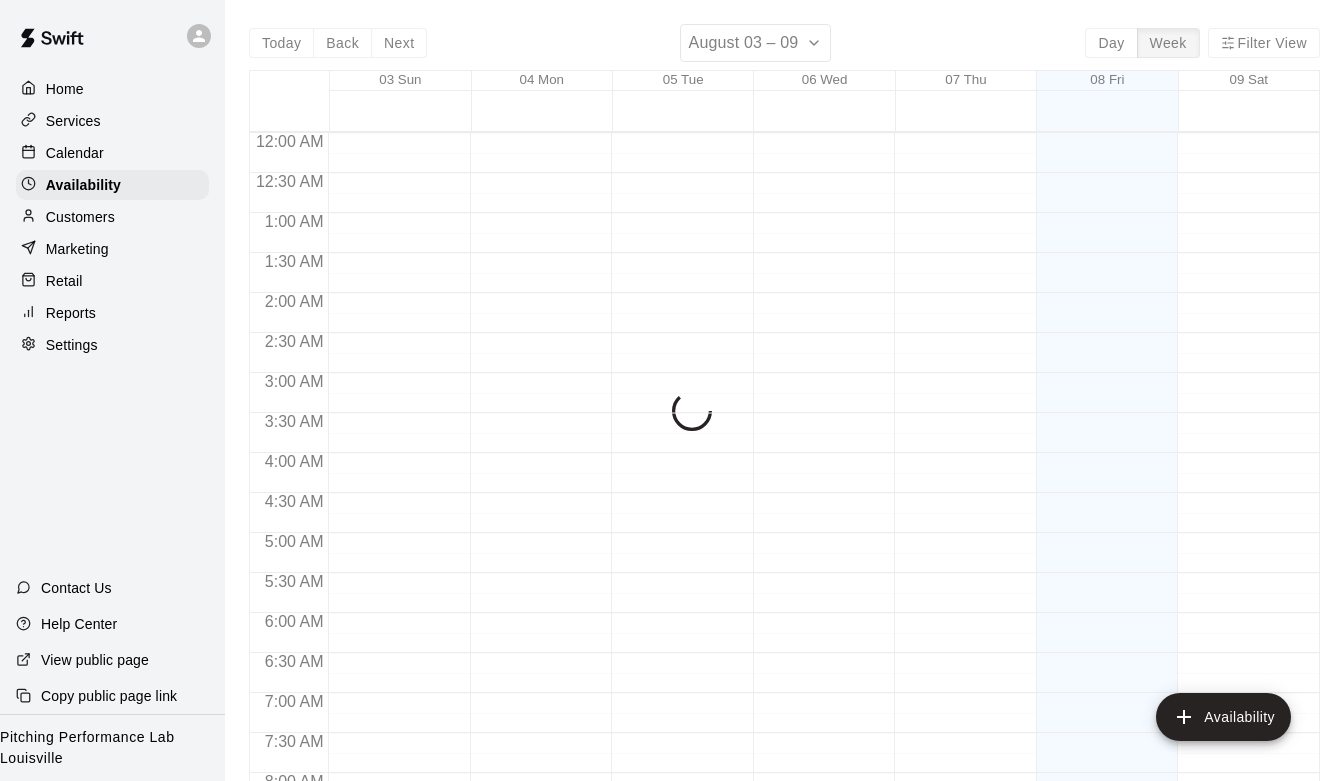 scroll, scrollTop: 770, scrollLeft: 0, axis: vertical 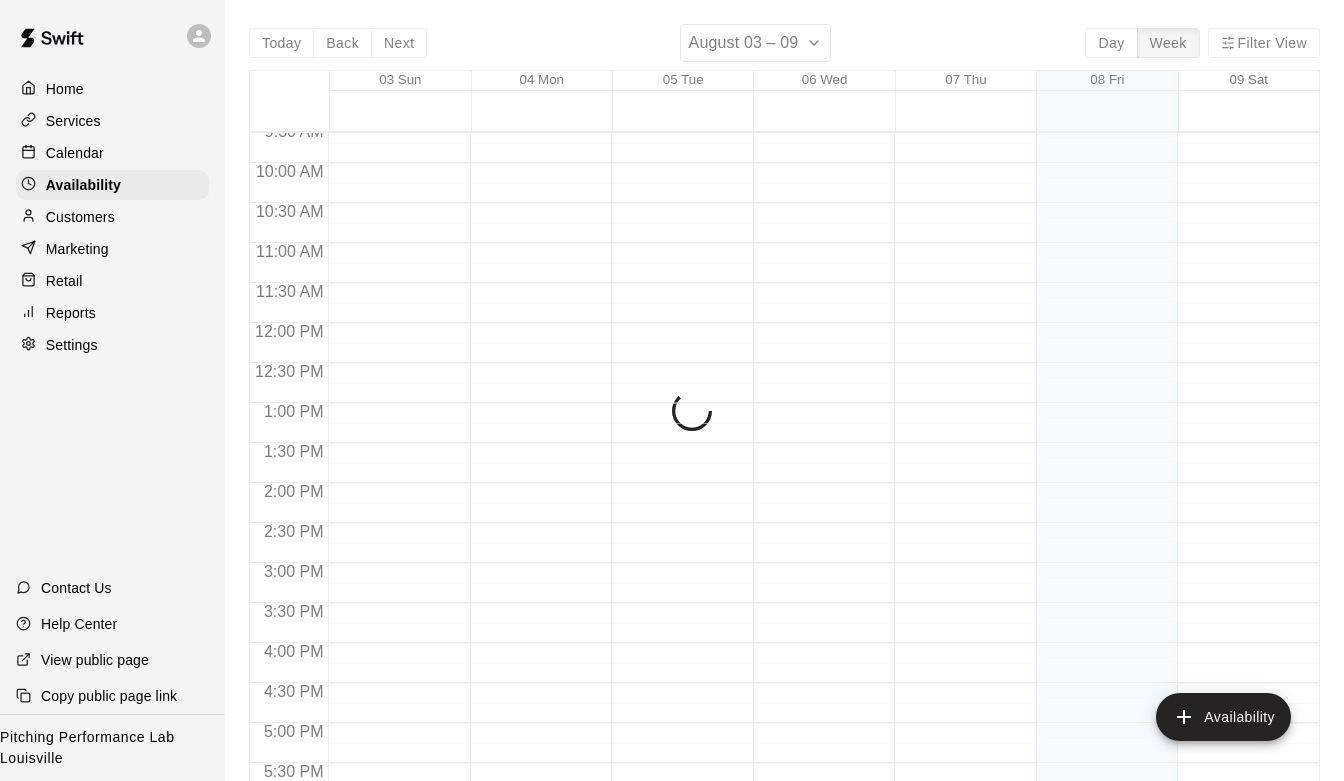 click on "Customers" at bounding box center [112, 217] 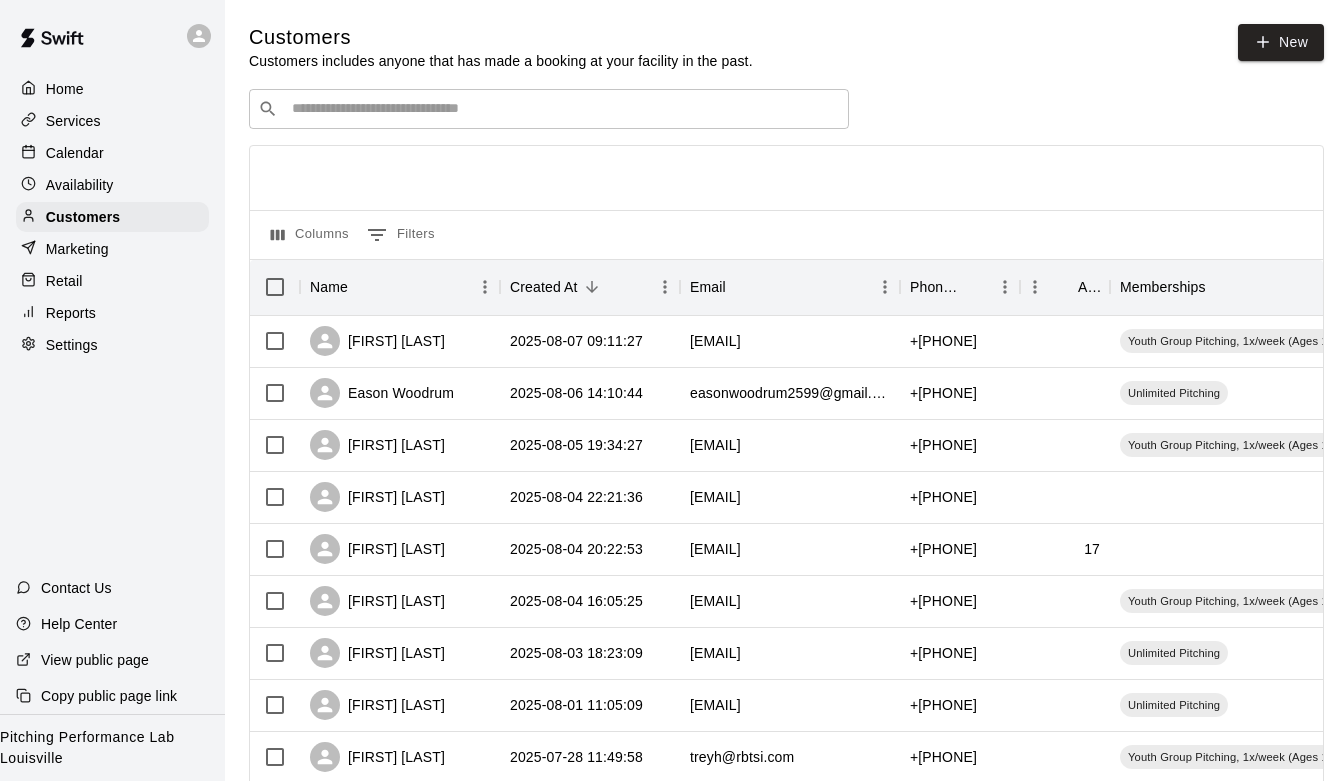 click on "Calendar" at bounding box center [112, 153] 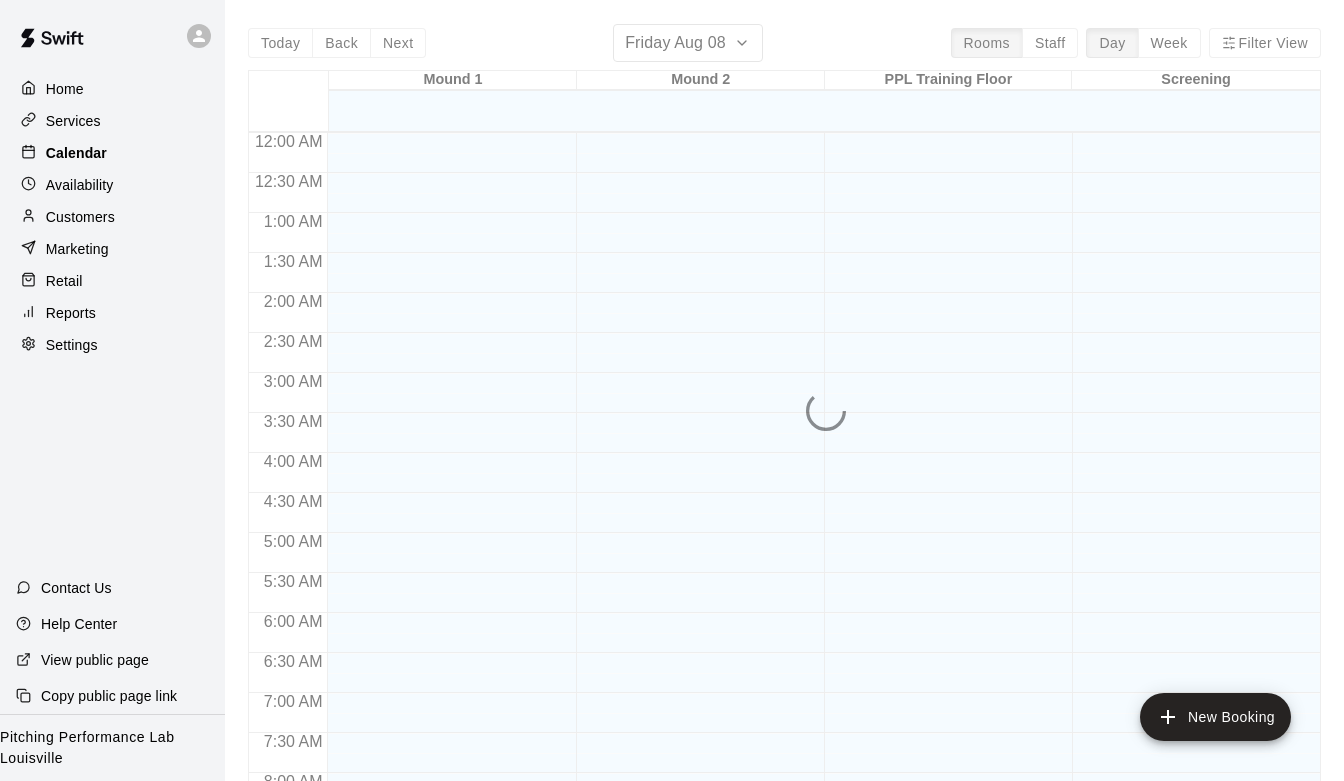 scroll, scrollTop: 770, scrollLeft: 0, axis: vertical 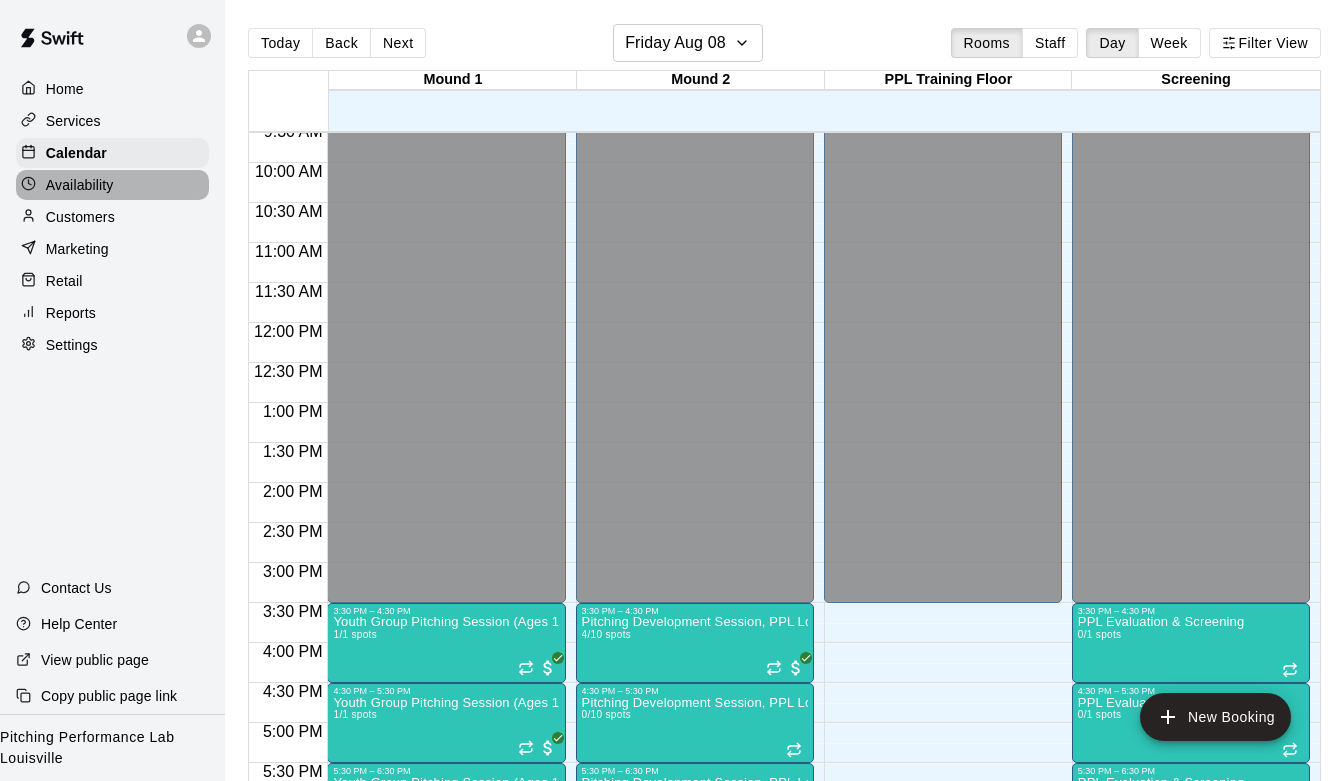 click on "Availability" at bounding box center [112, 185] 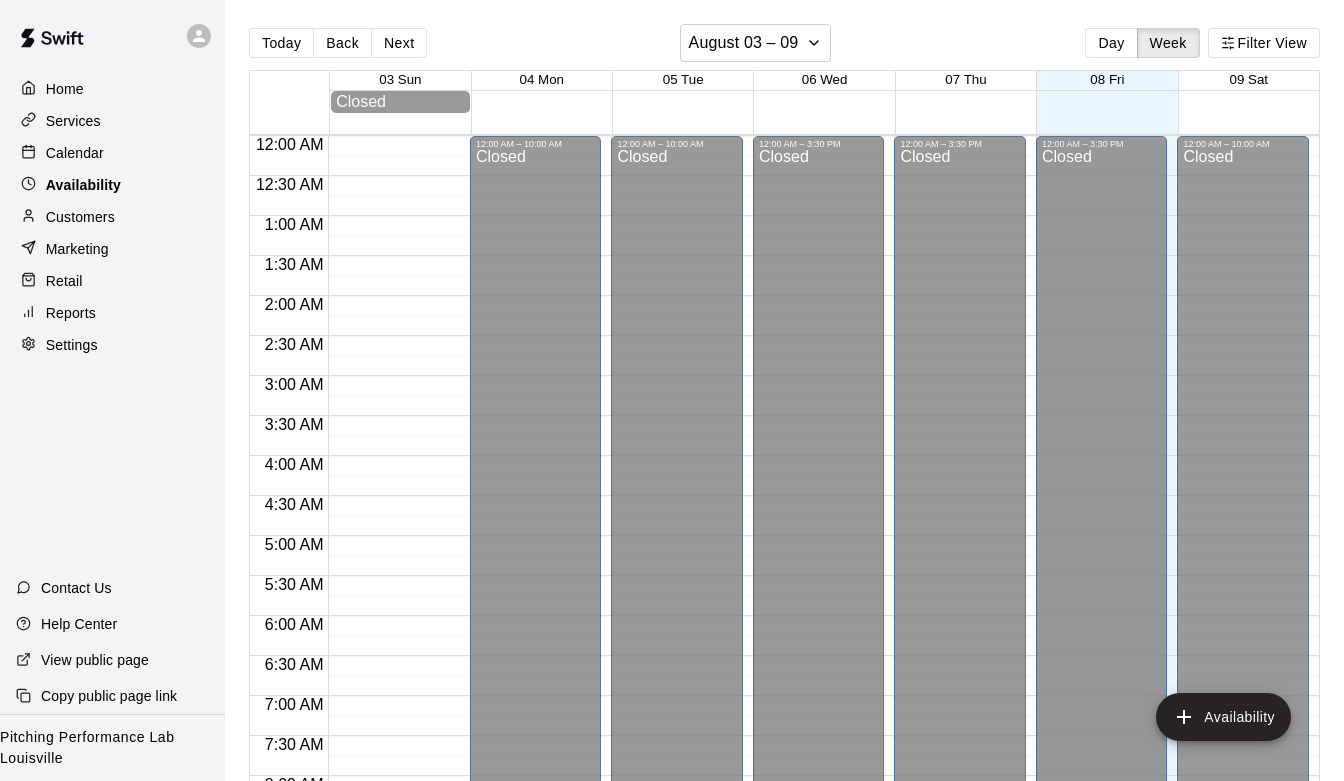 scroll, scrollTop: 770, scrollLeft: 0, axis: vertical 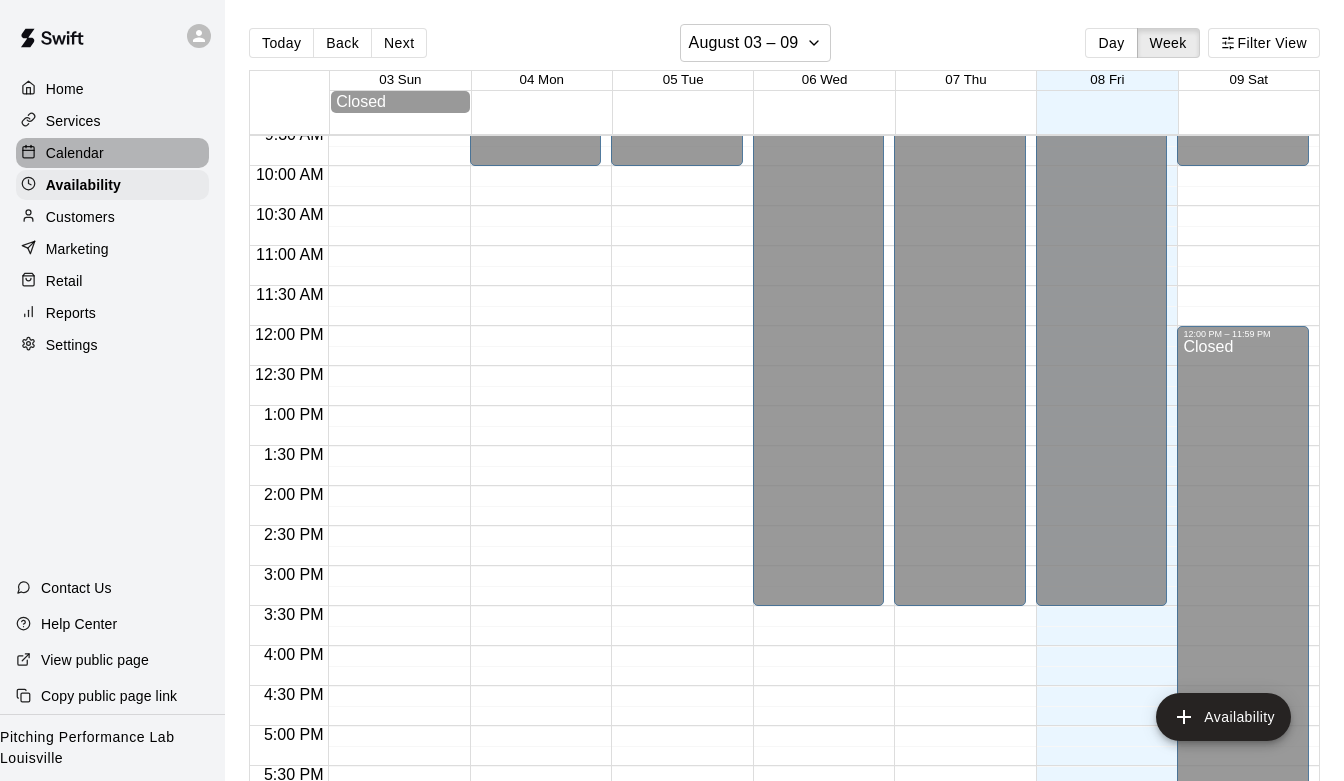 click on "Calendar" at bounding box center (112, 153) 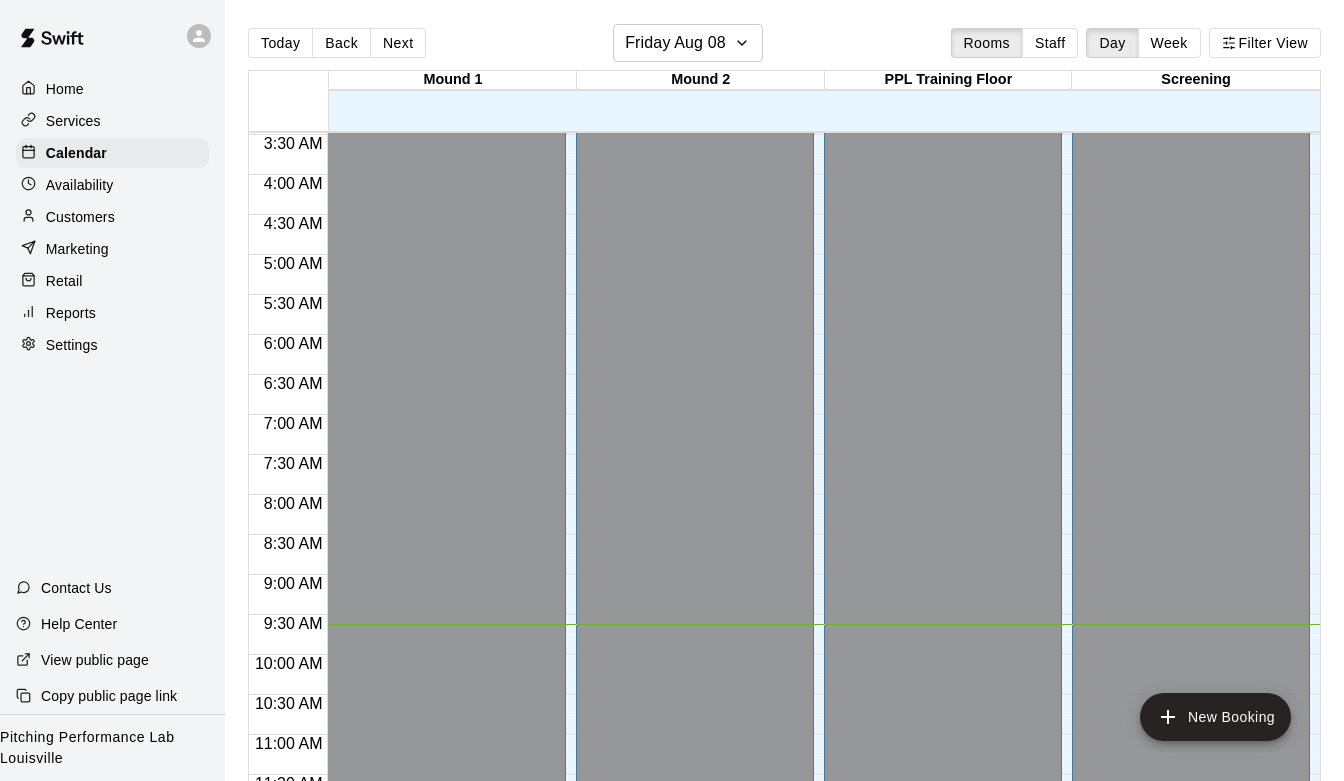 scroll, scrollTop: 0, scrollLeft: 0, axis: both 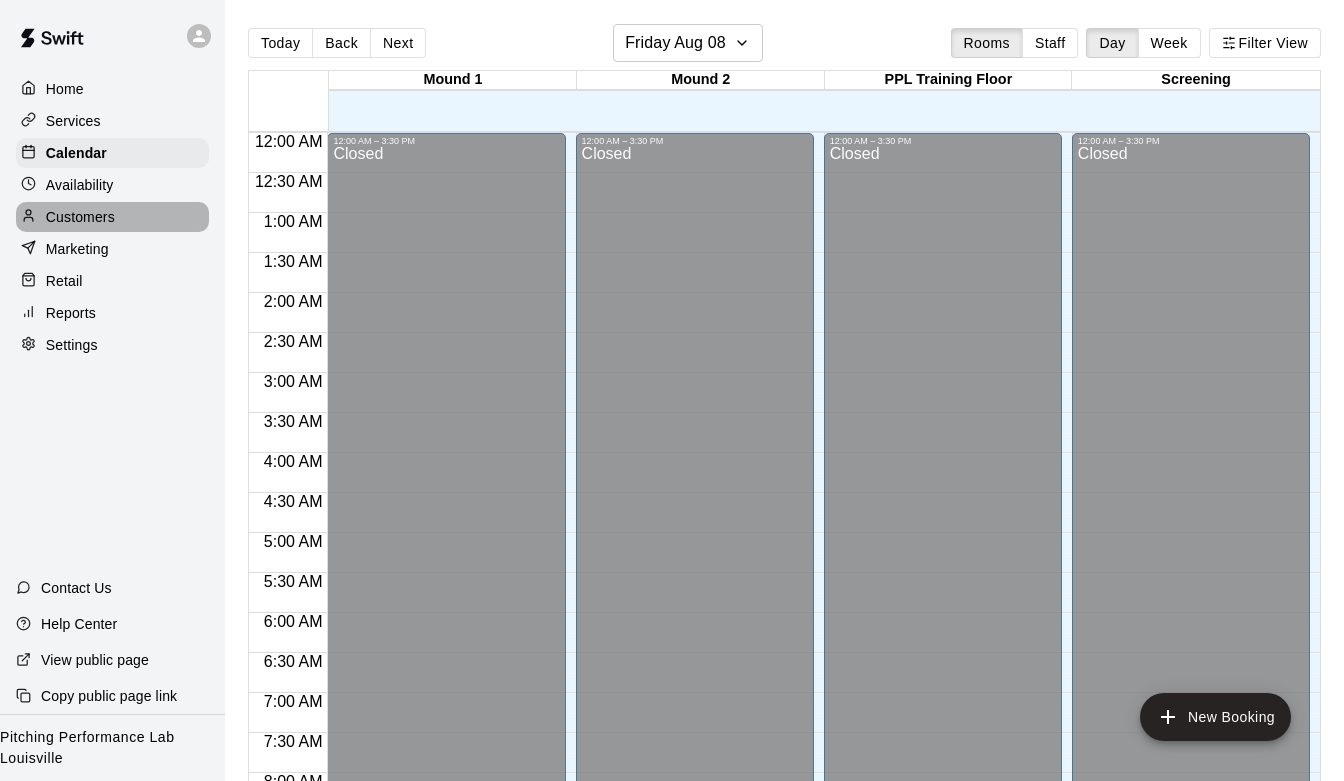 click on "Customers" at bounding box center [112, 217] 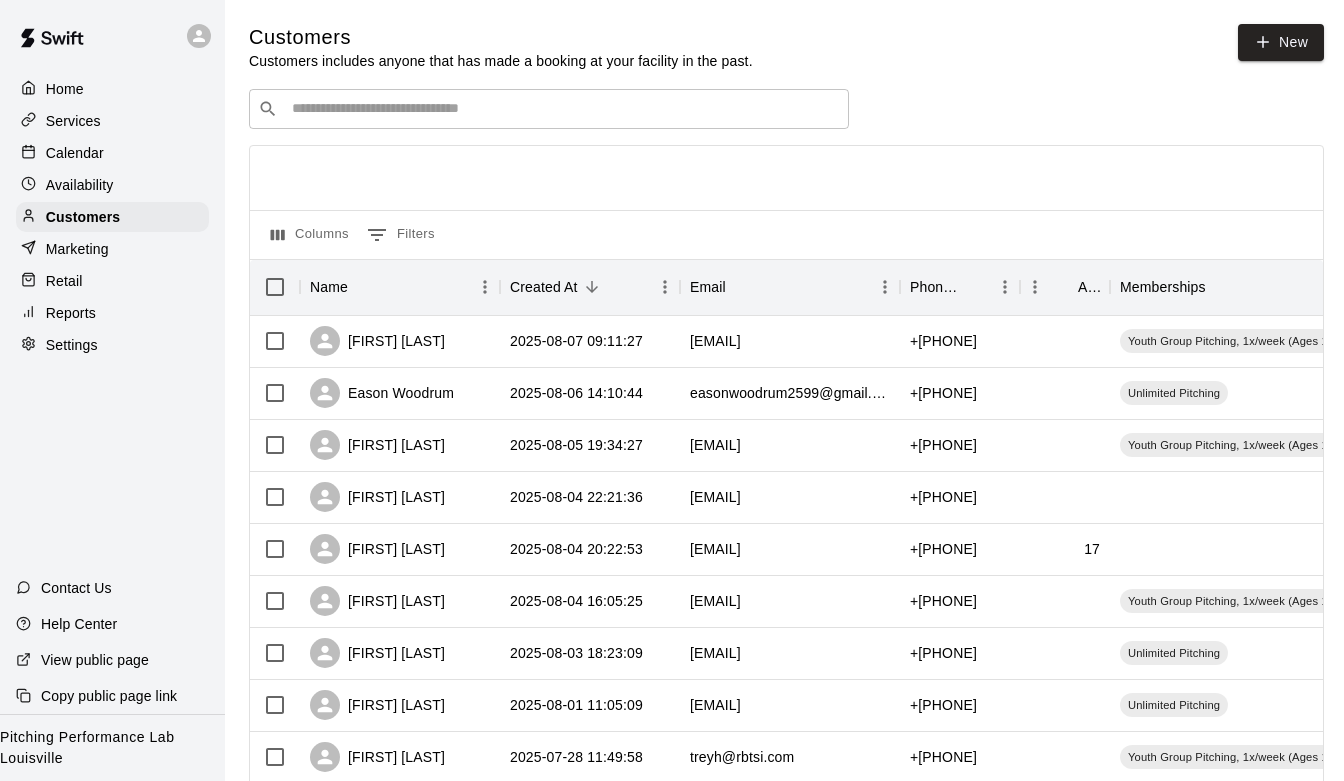 click on "Availability" at bounding box center (112, 185) 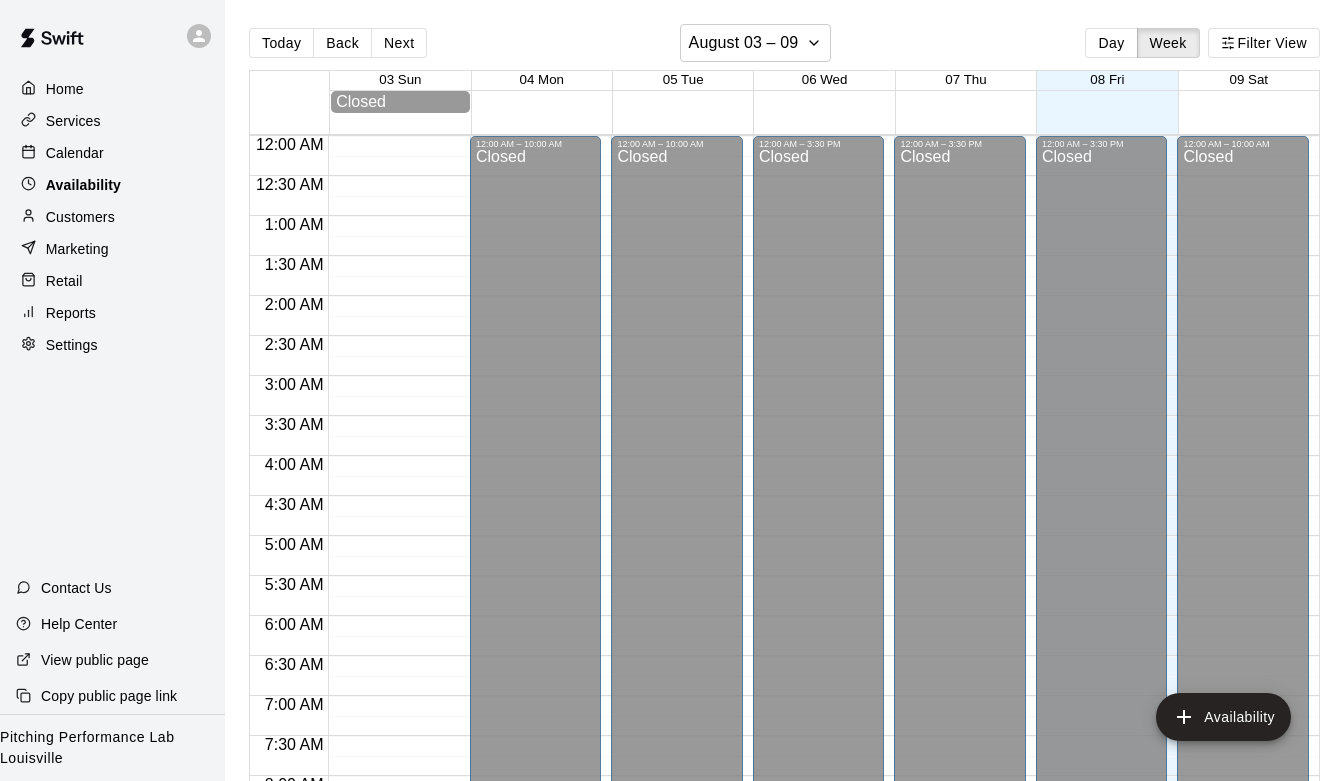 scroll, scrollTop: 770, scrollLeft: 0, axis: vertical 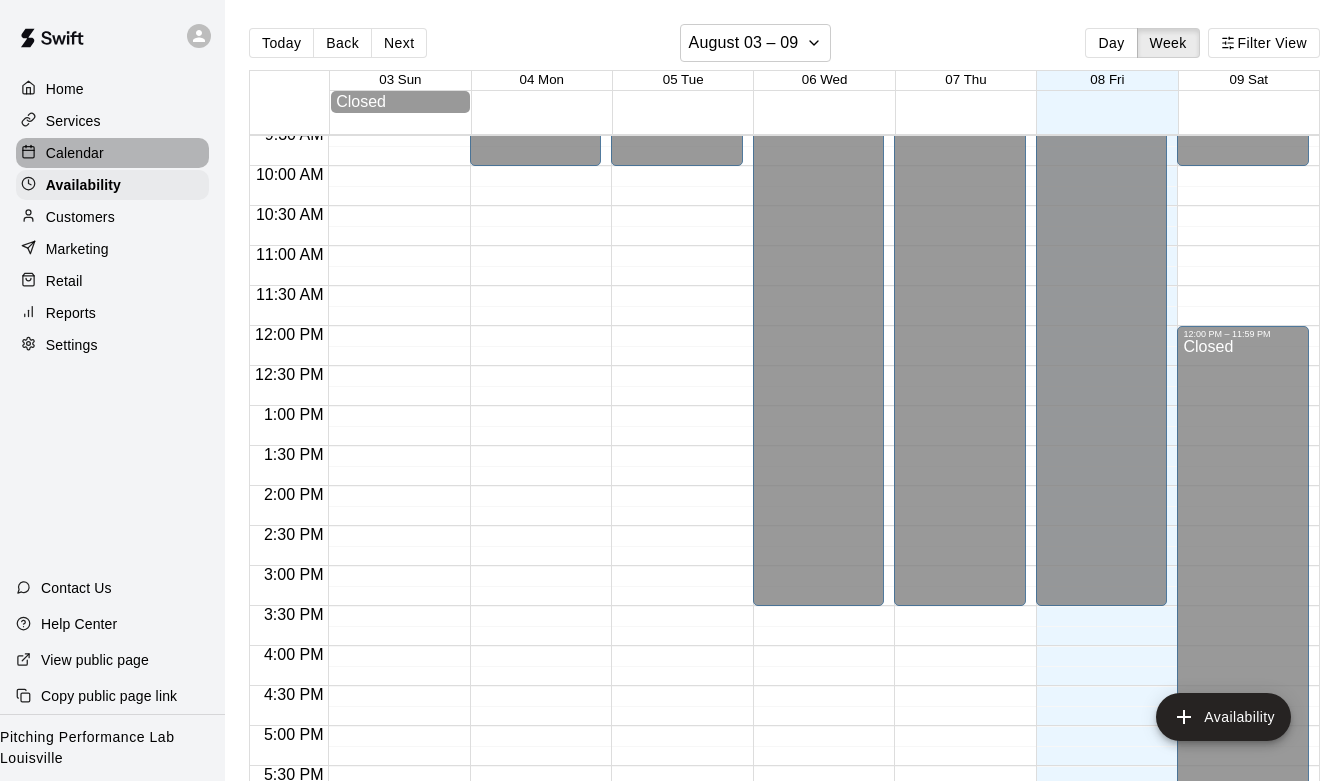 click on "Calendar" at bounding box center (112, 153) 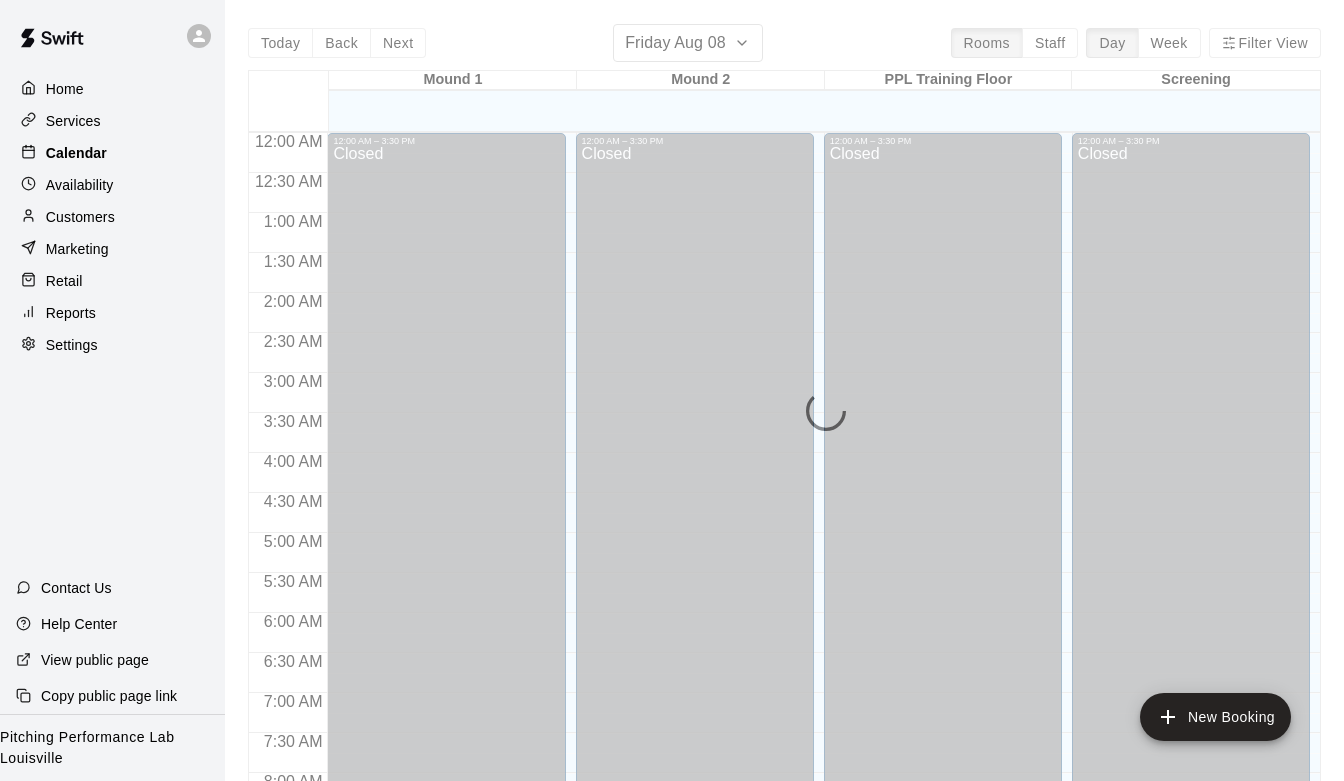 scroll, scrollTop: 771, scrollLeft: 0, axis: vertical 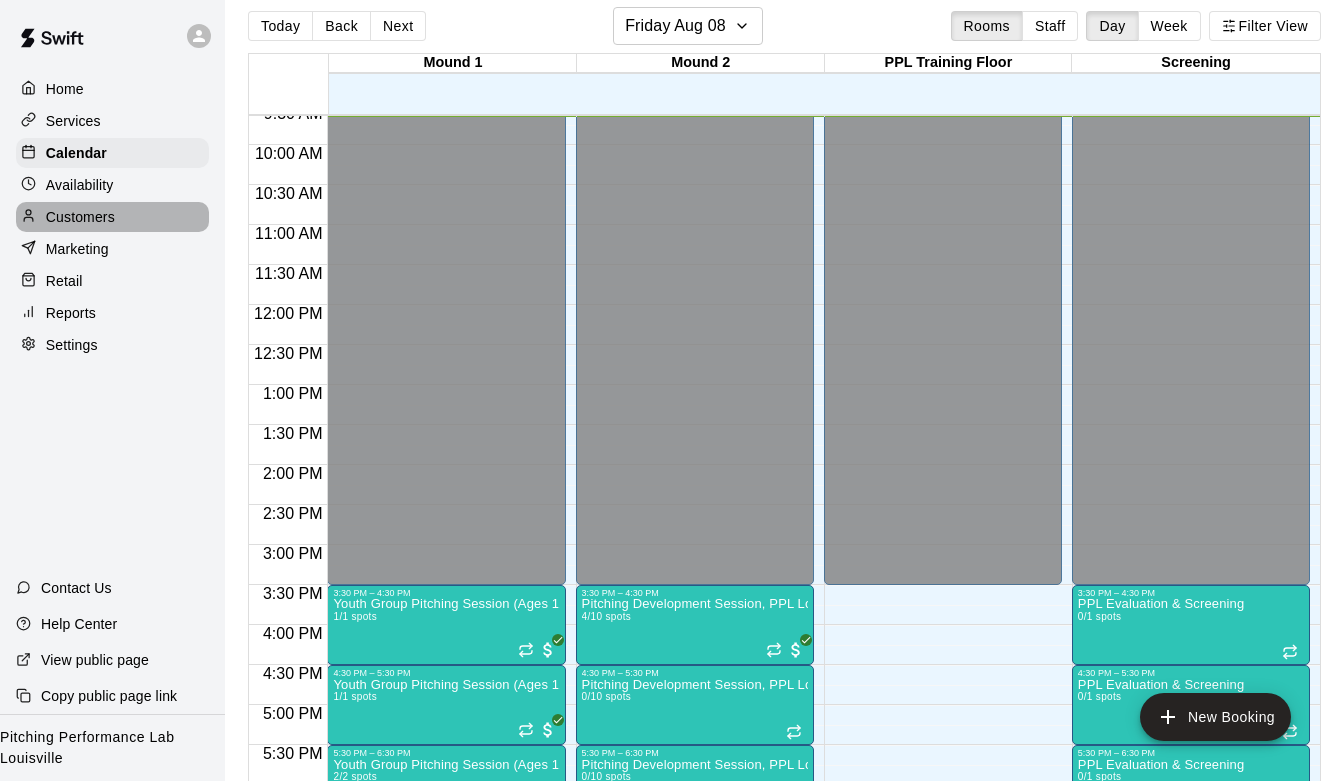 click on "Customers" at bounding box center (80, 217) 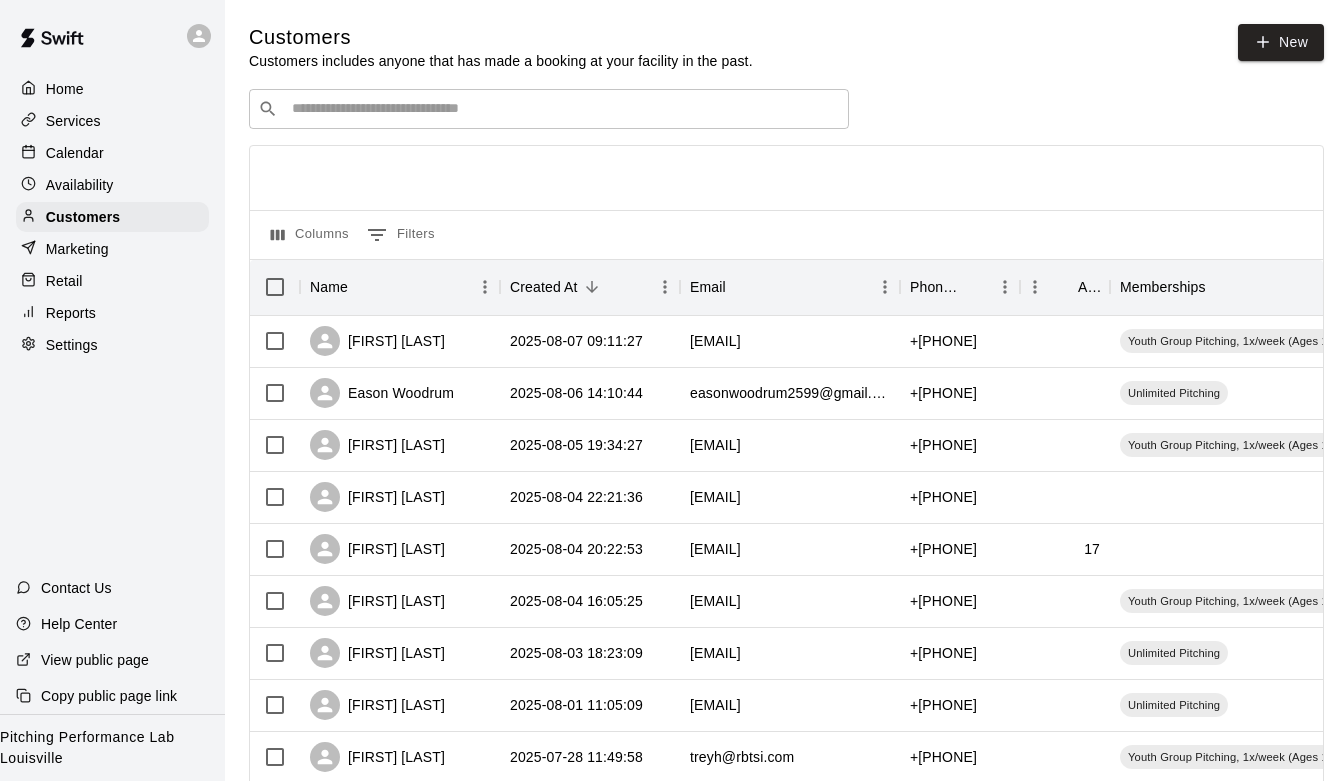 click on "Services" at bounding box center [112, 121] 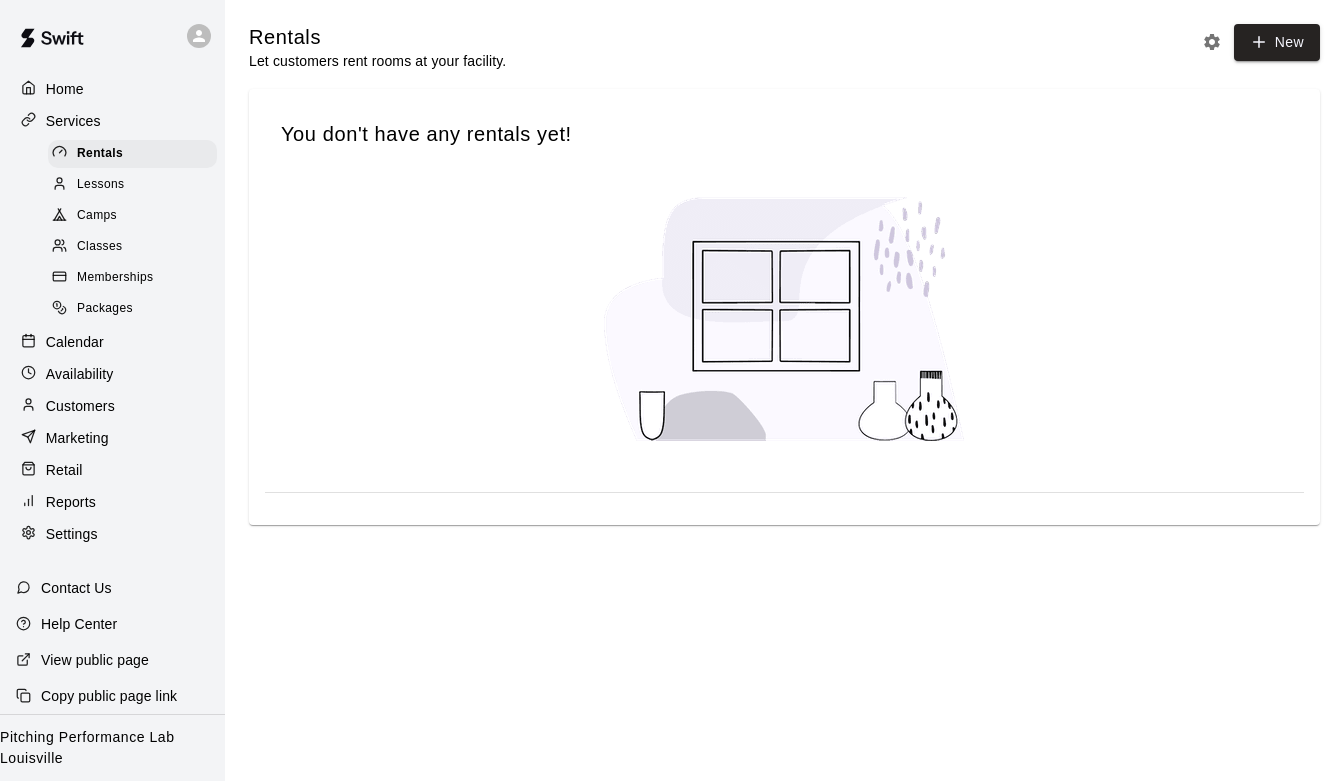 click on "Memberships" at bounding box center [115, 278] 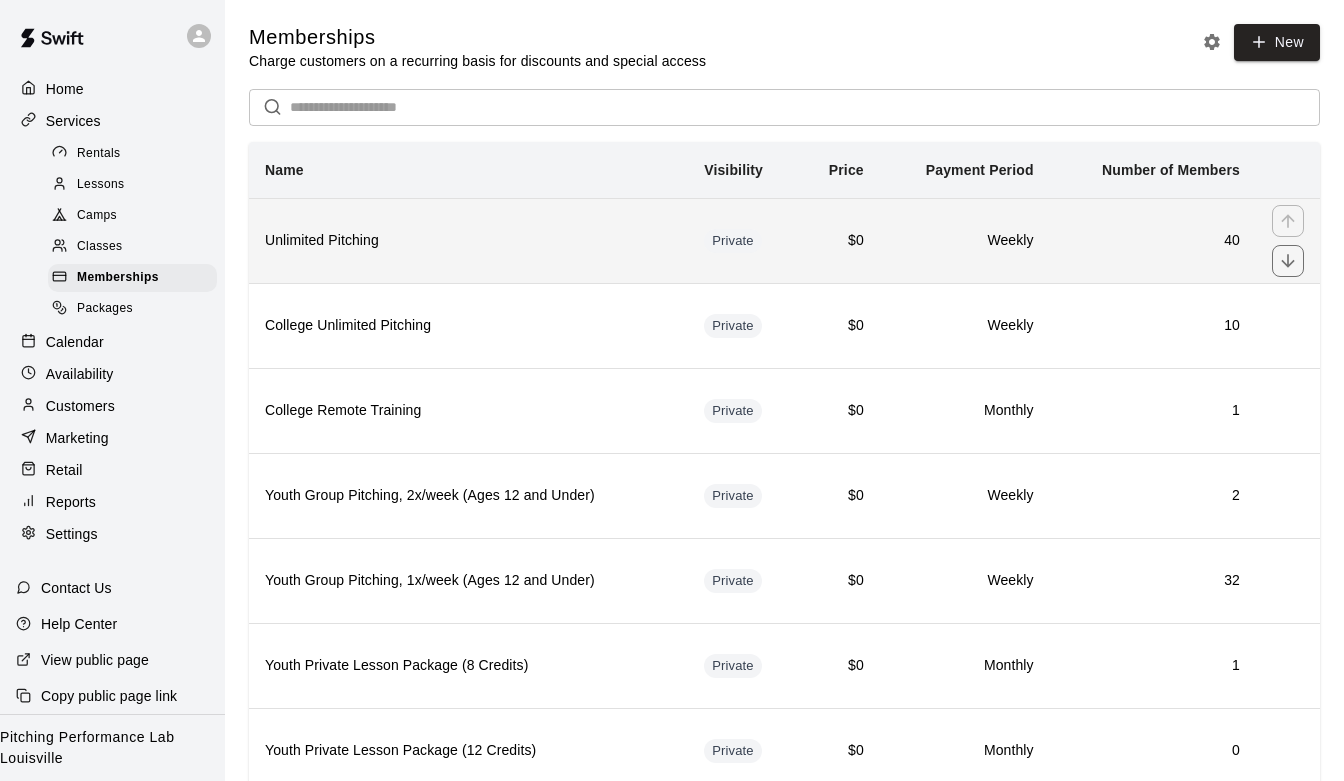 click on "Unlimited Pitching" at bounding box center (468, 240) 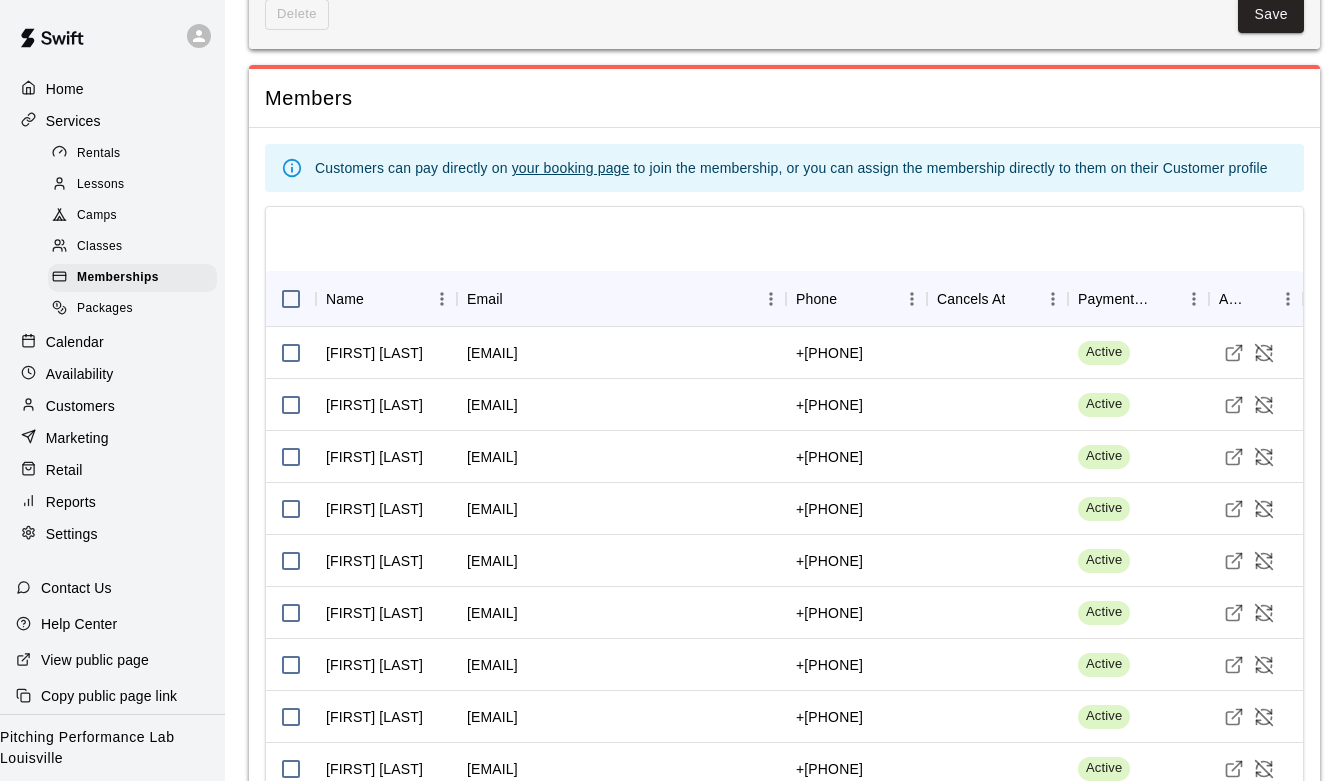 scroll, scrollTop: 1317, scrollLeft: 0, axis: vertical 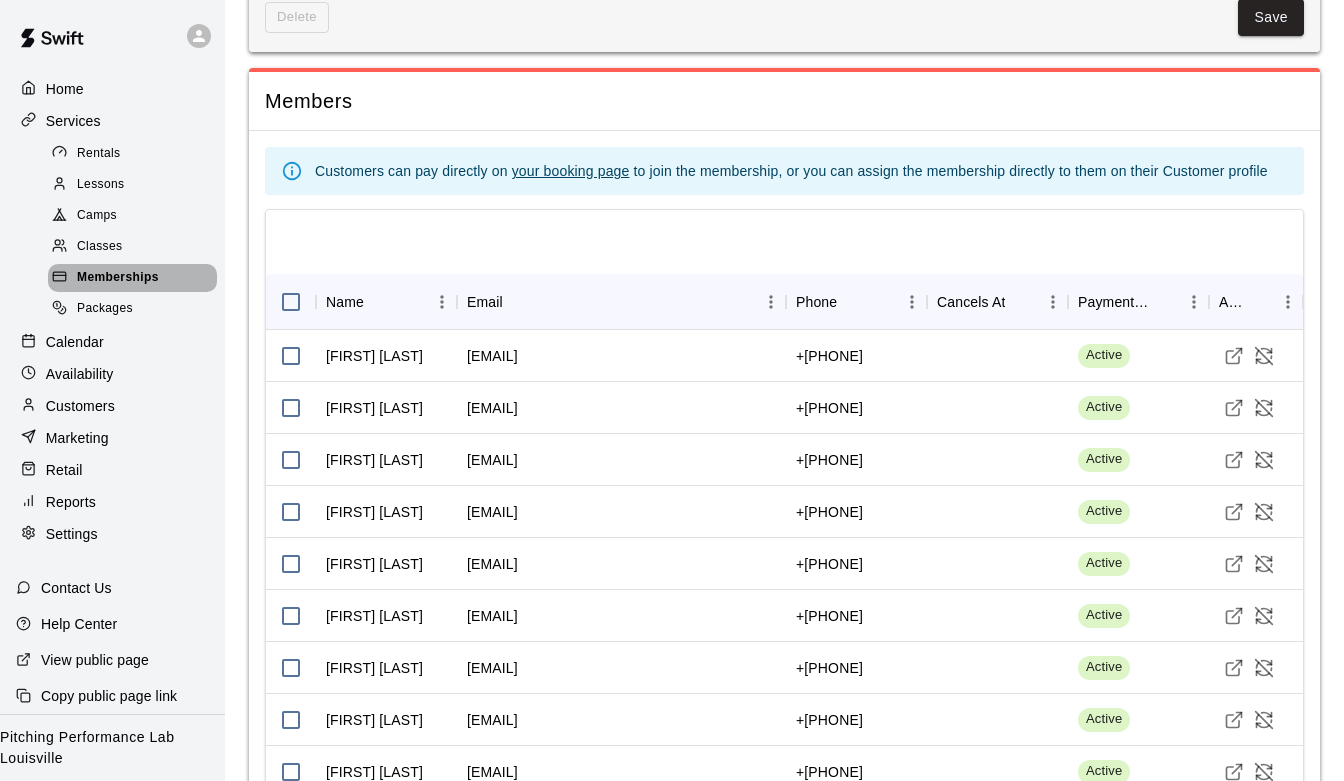 click on "Memberships" at bounding box center (118, 278) 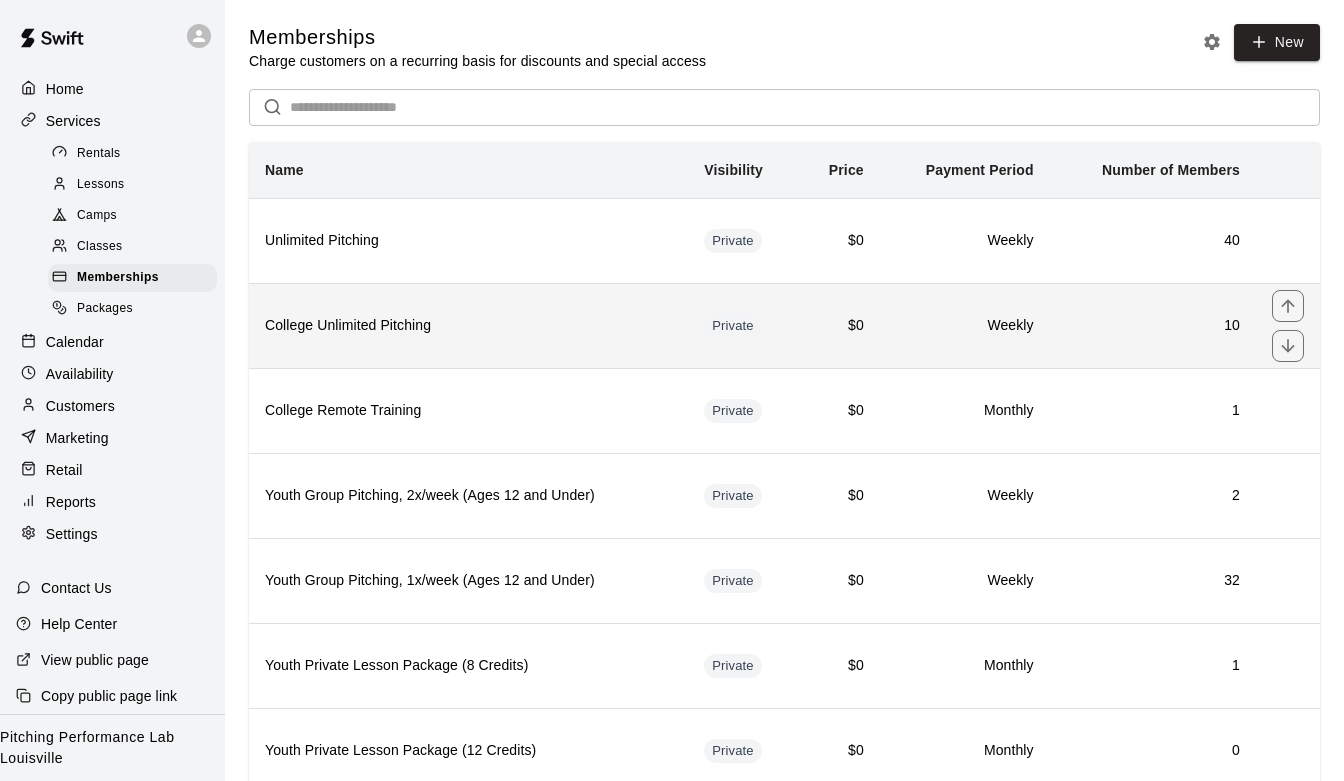 click on "College Unlimited Pitching" at bounding box center (468, 326) 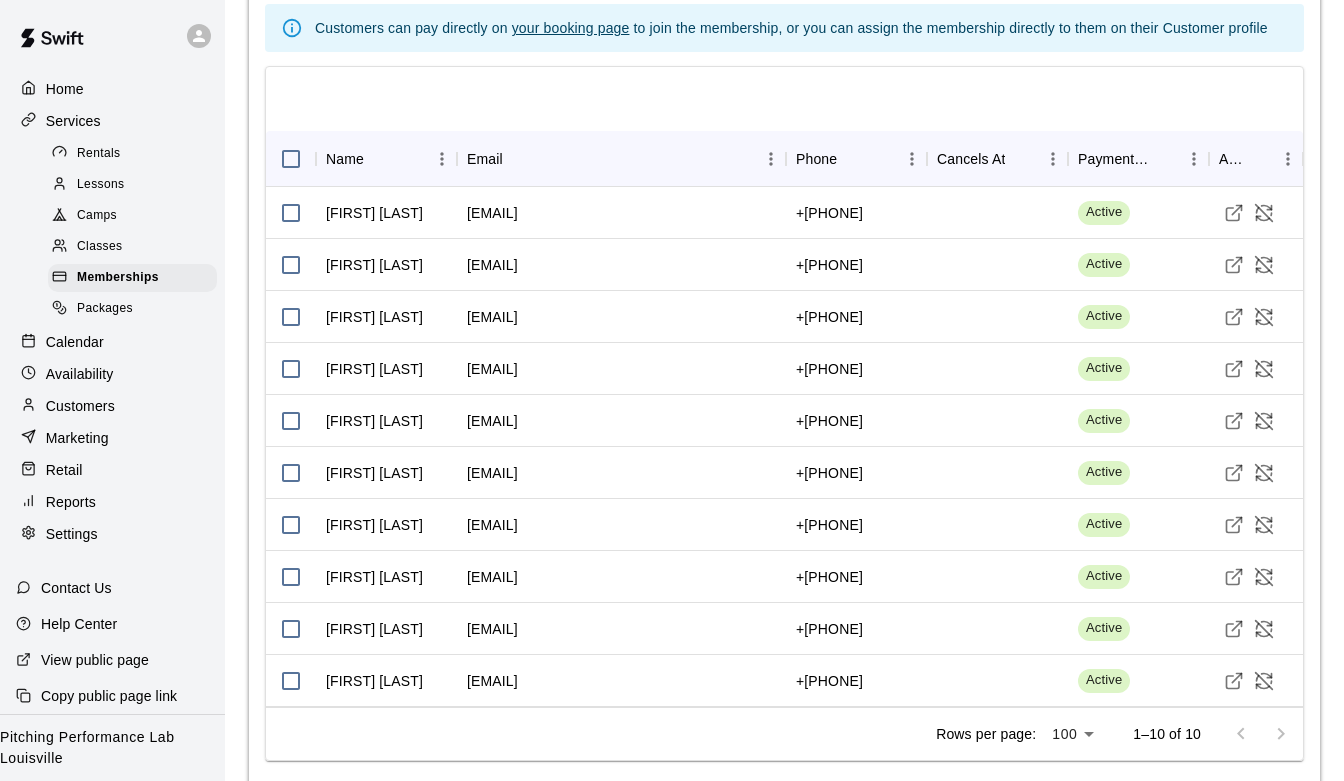 scroll, scrollTop: 1512, scrollLeft: 0, axis: vertical 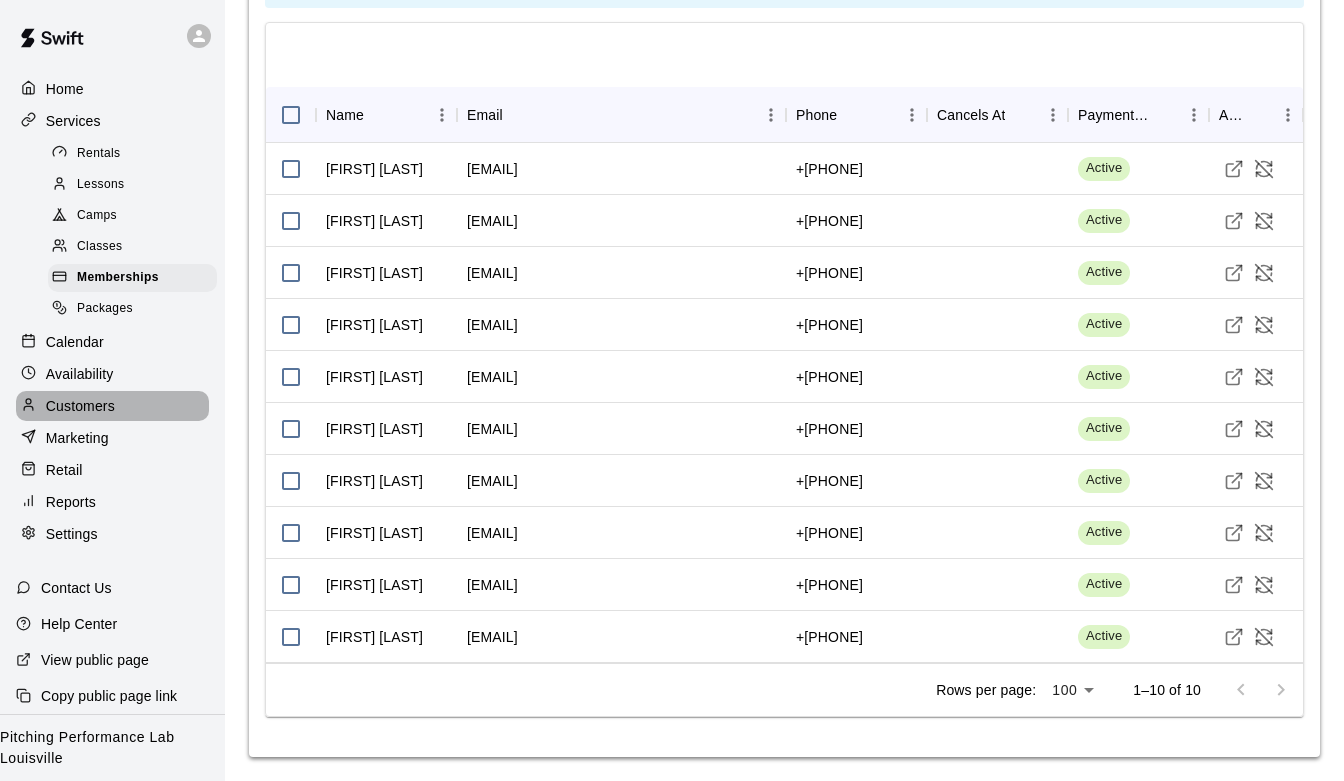 click on "Customers" at bounding box center [112, 406] 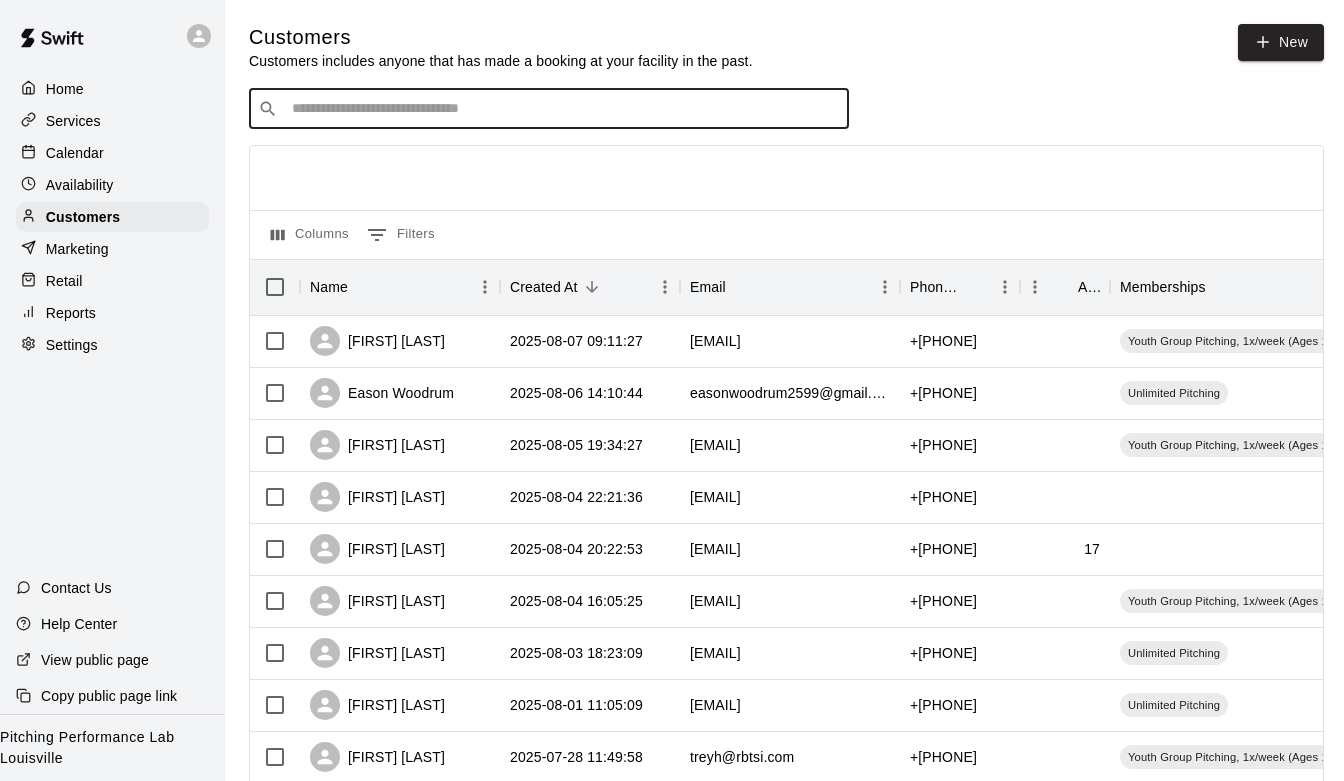 click at bounding box center [563, 109] 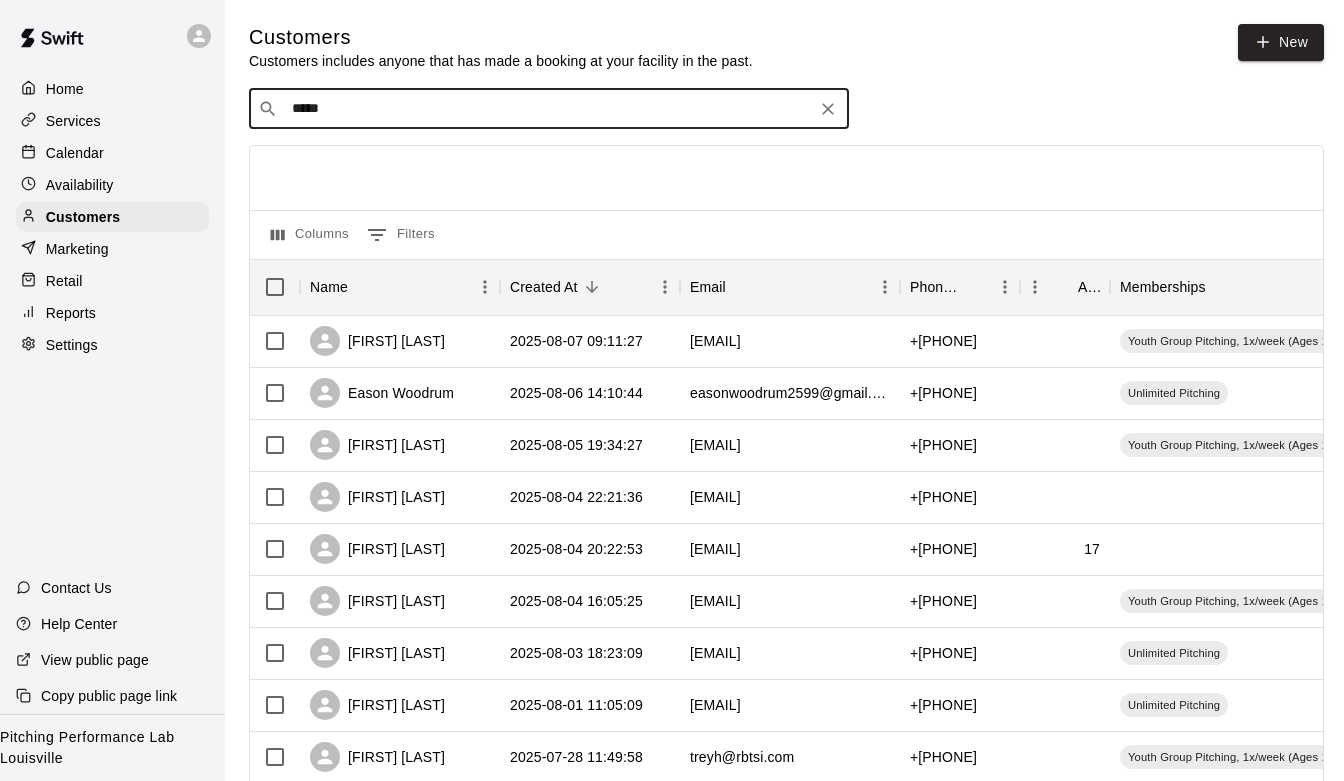 type on "******" 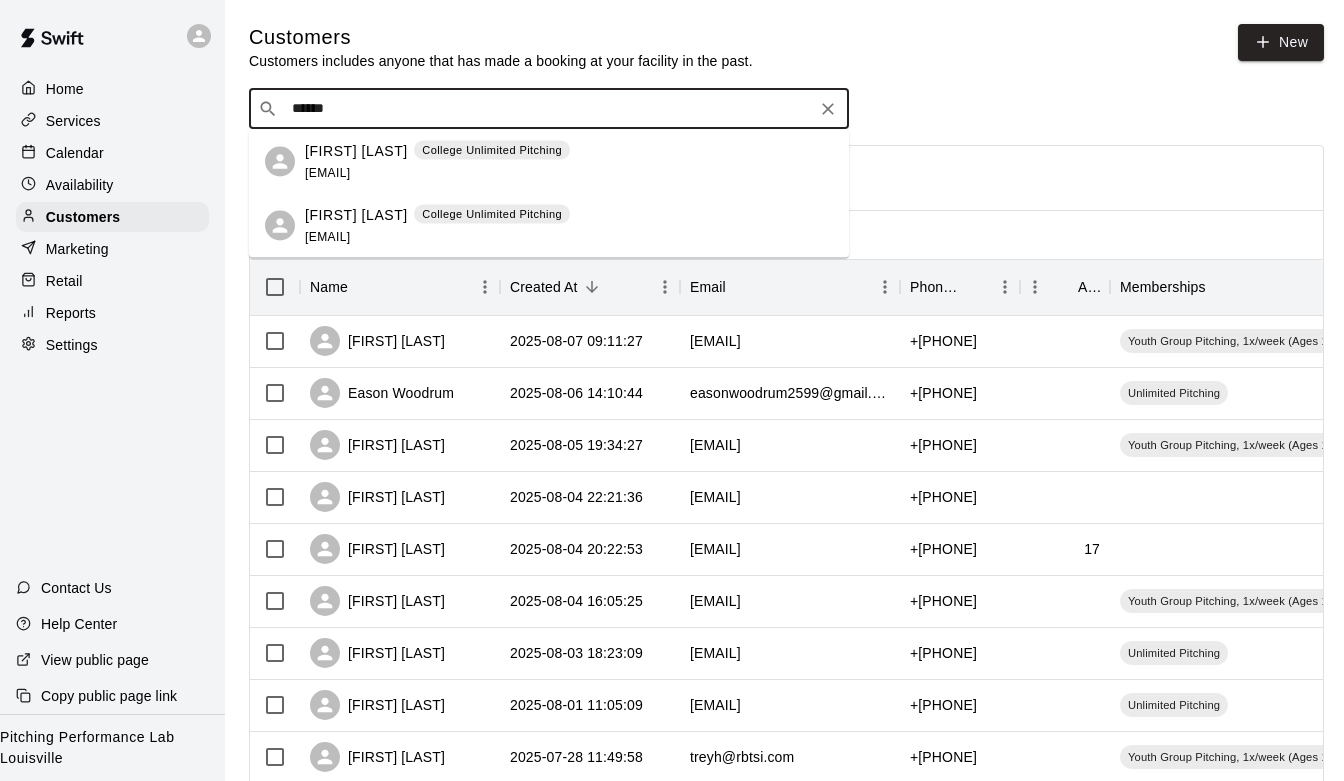 click on "[FIRST] [LAST] College Unlimited Pitching" at bounding box center (437, 150) 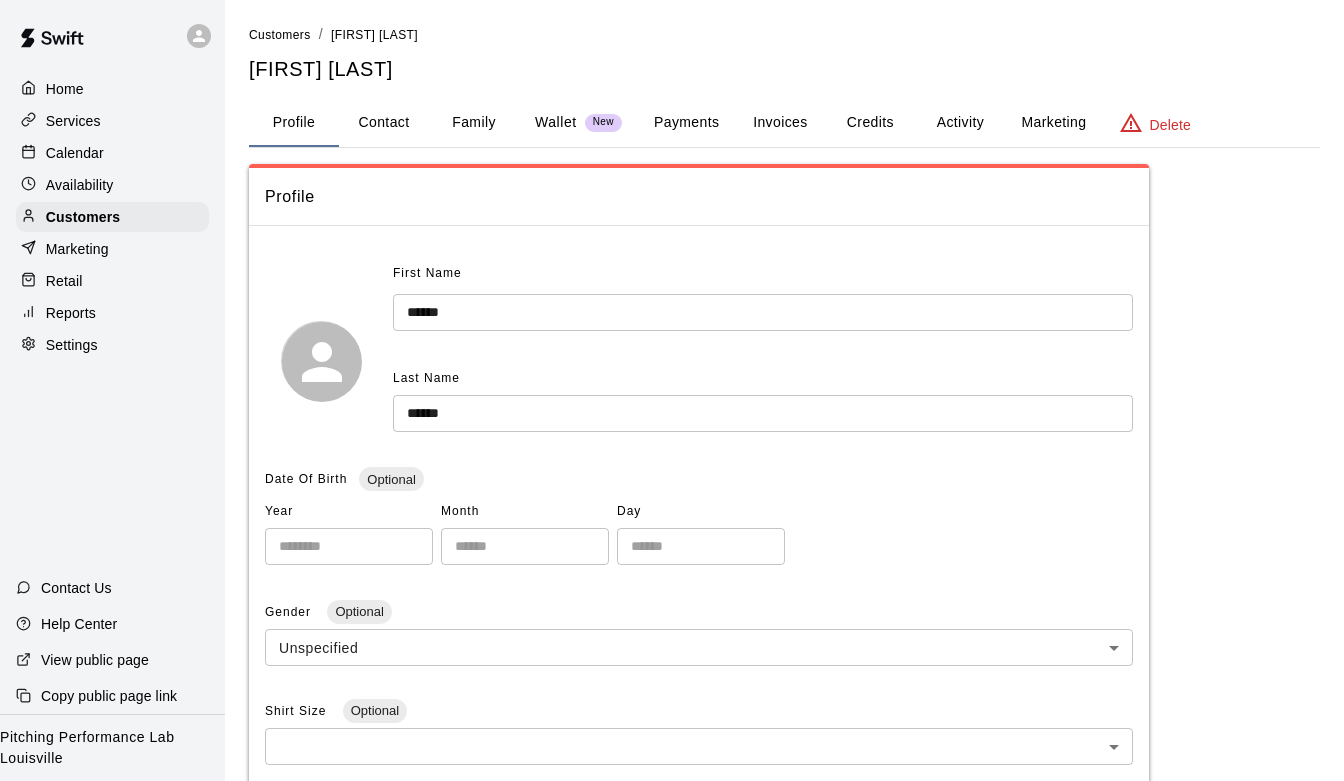 click on "Activity" at bounding box center (960, 123) 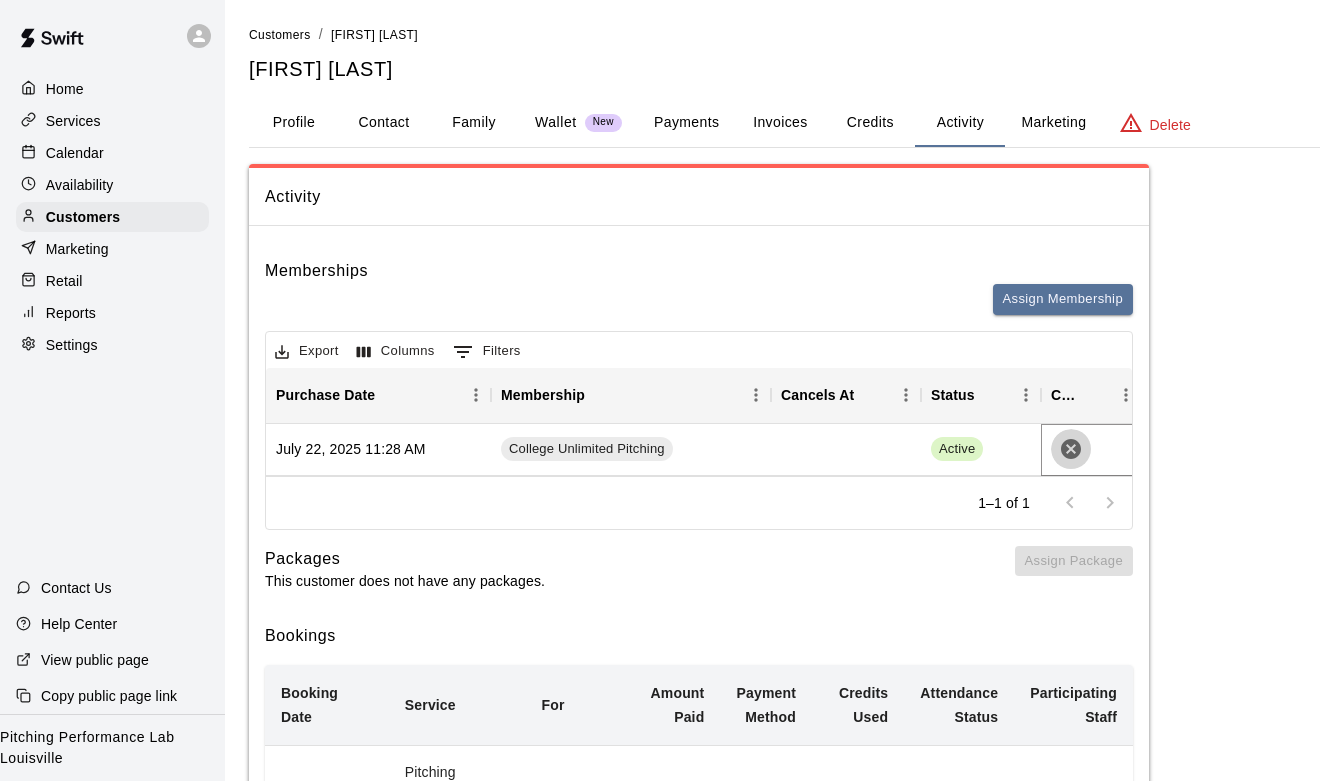 click 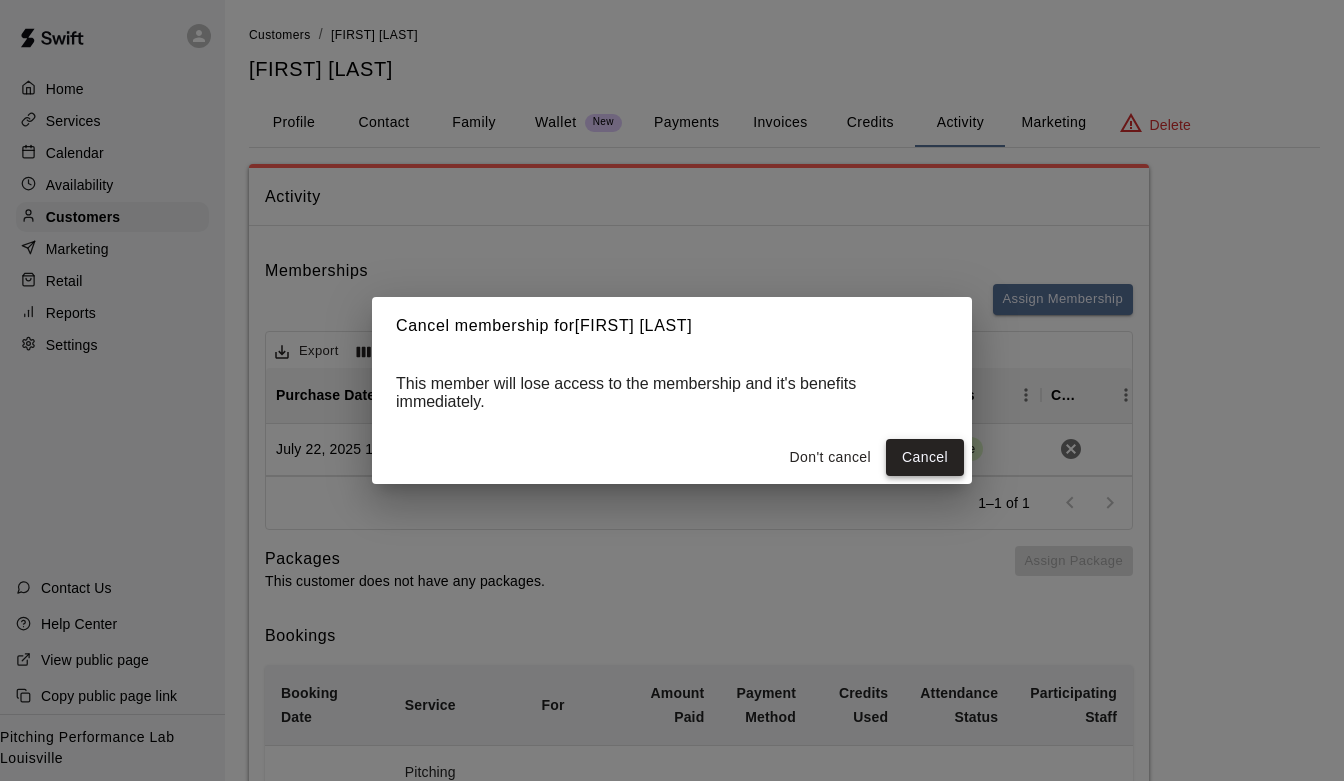 click on "Cancel" at bounding box center [925, 457] 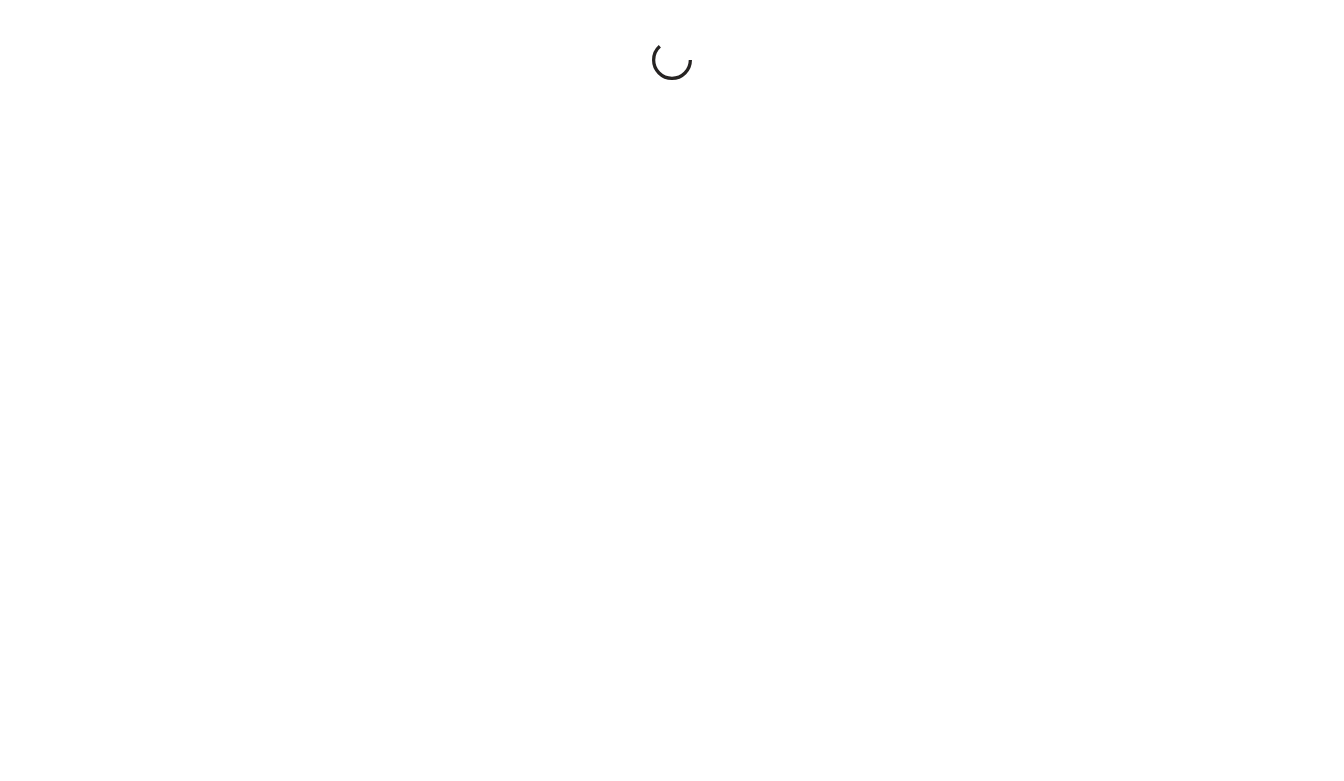 scroll, scrollTop: 0, scrollLeft: 0, axis: both 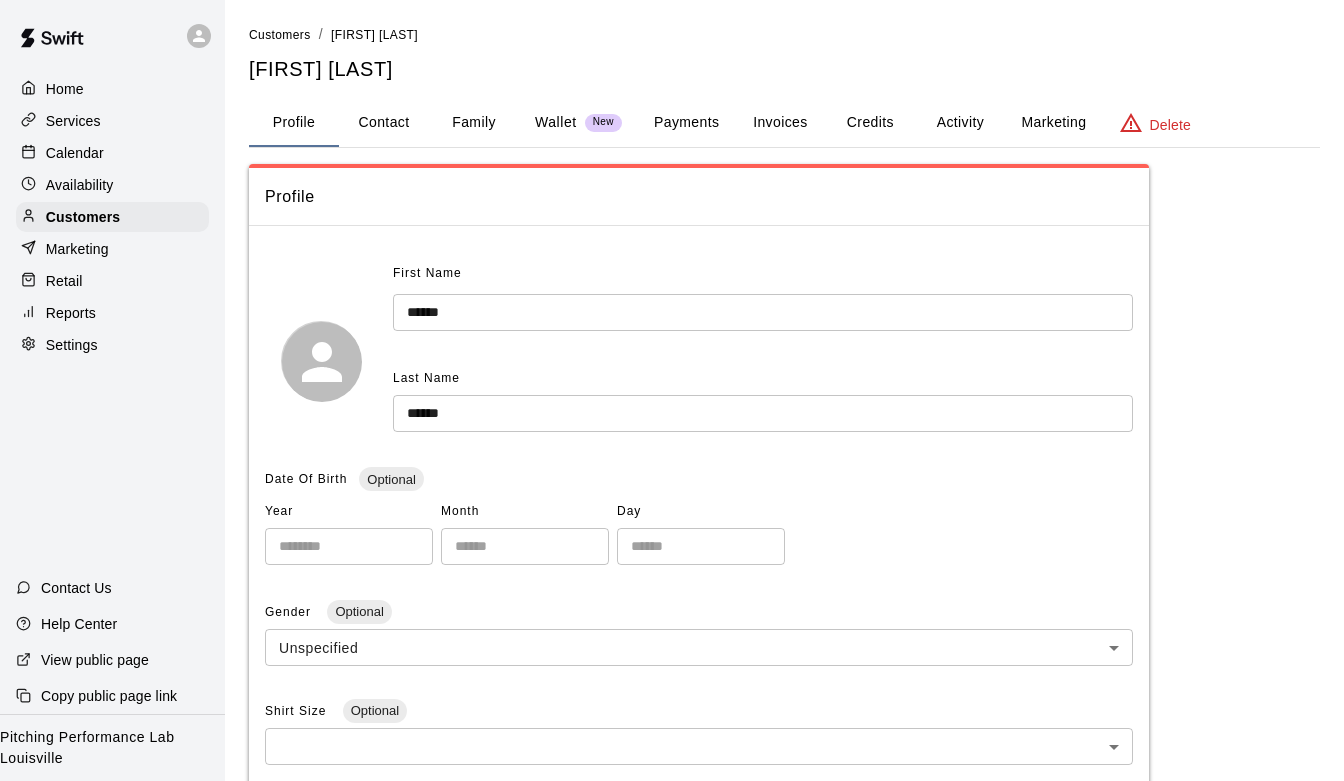 click on "Home" at bounding box center (112, 89) 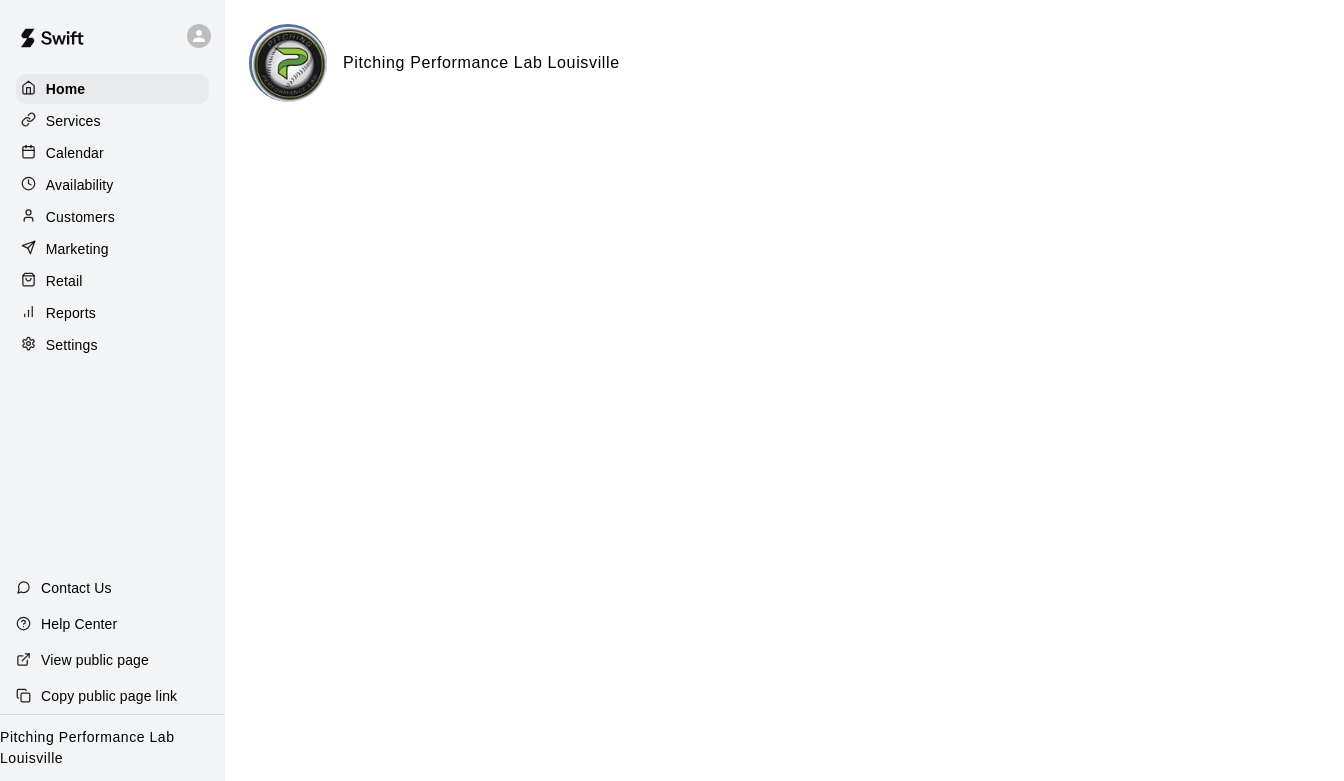 click on "Customers" at bounding box center [112, 217] 